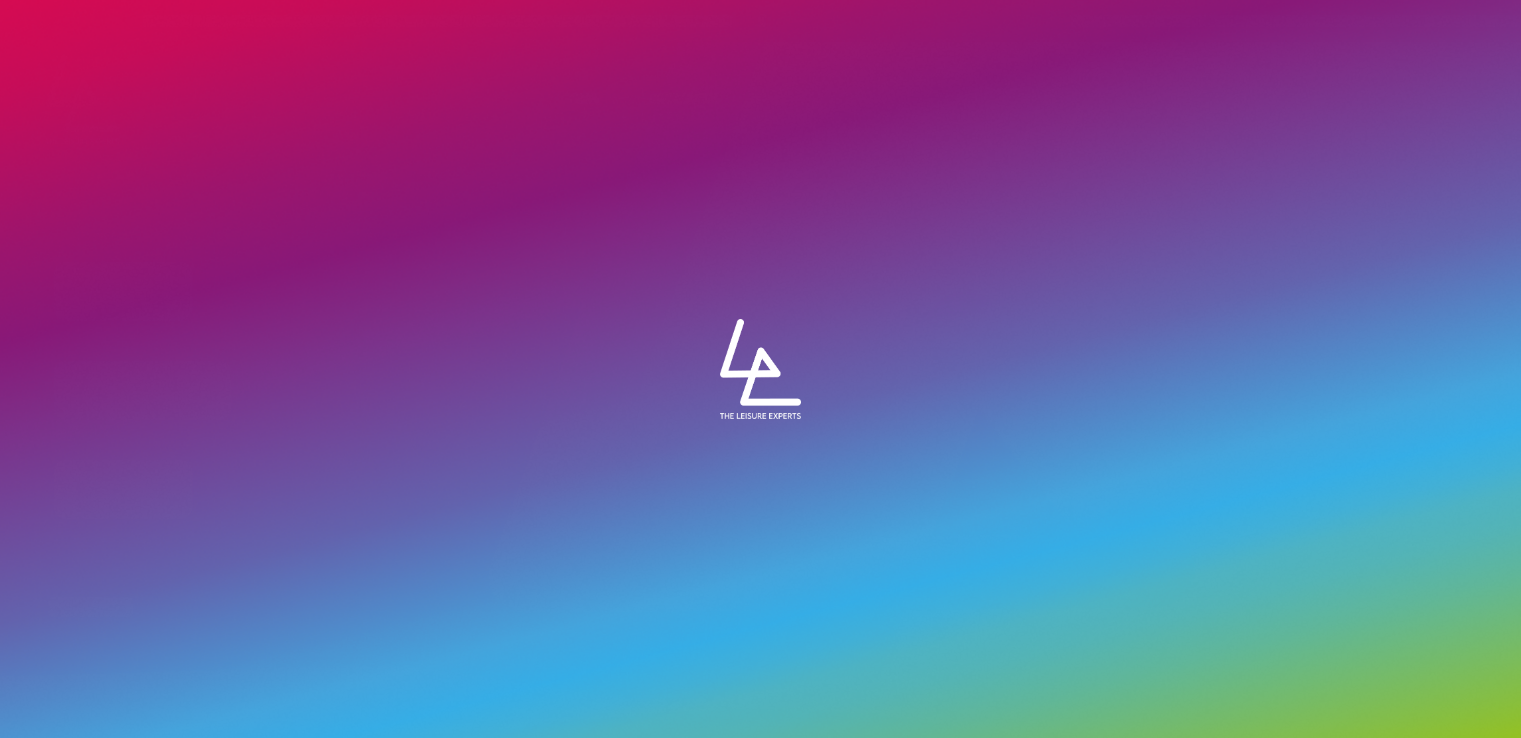 scroll, scrollTop: 0, scrollLeft: 0, axis: both 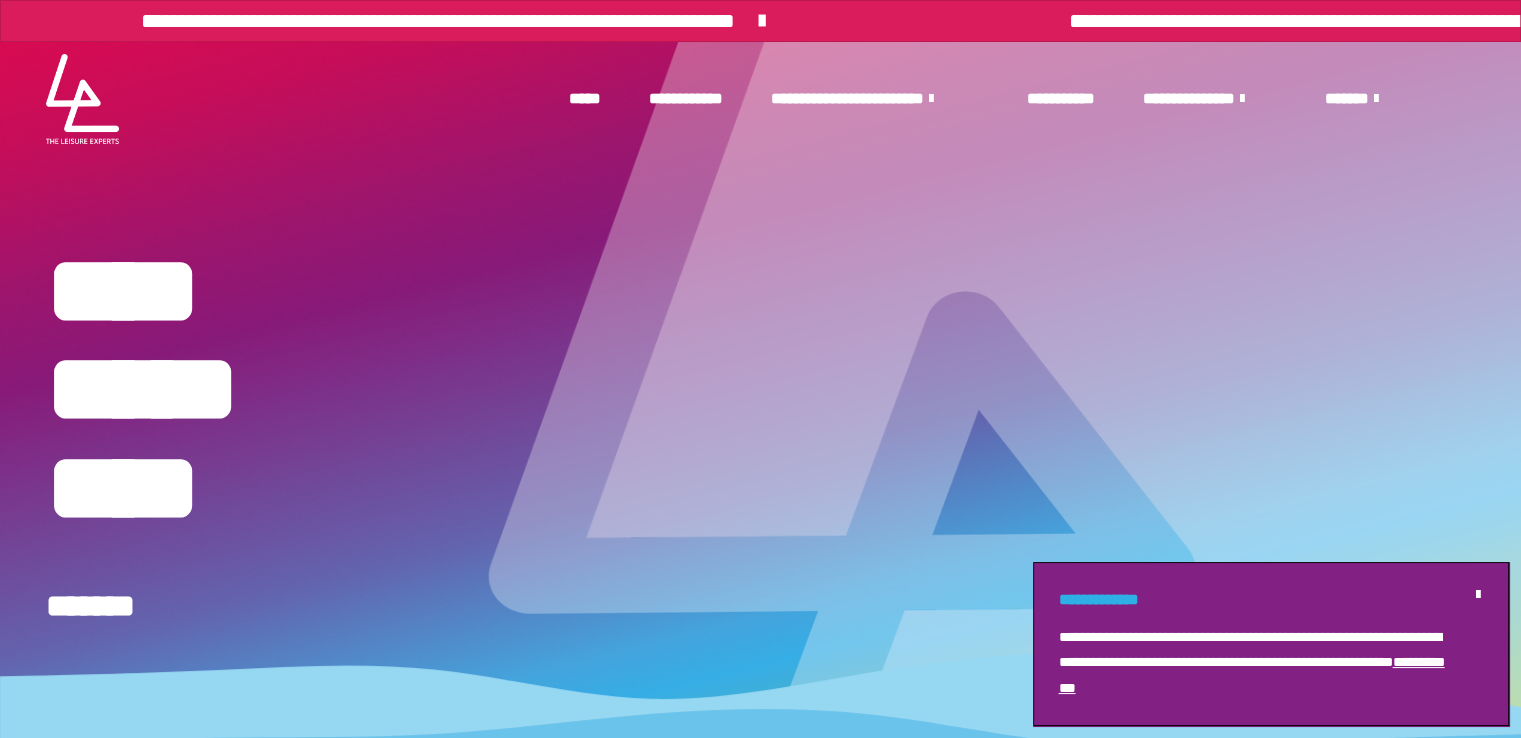 click on "**********" at bounding box center (874, 99) 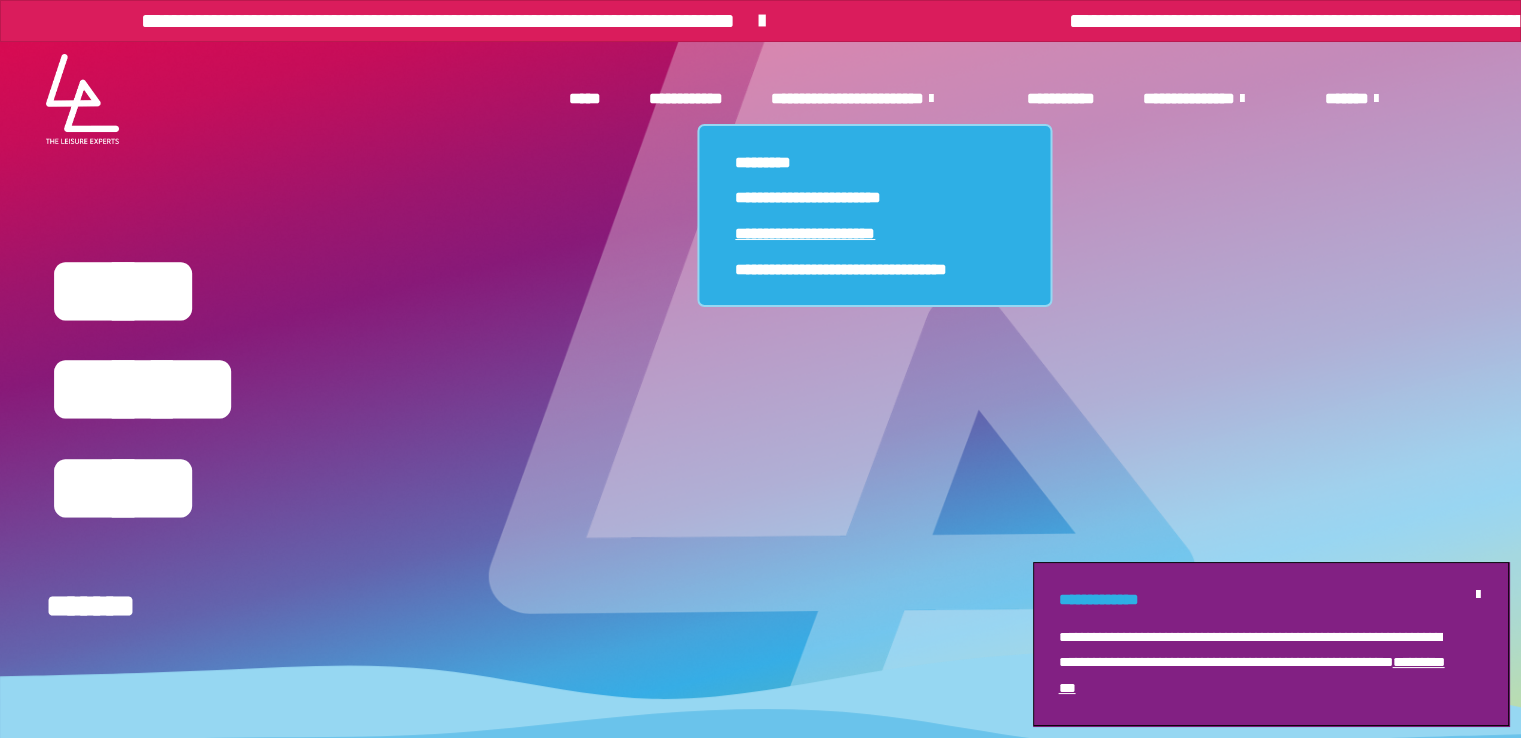 click on "**********" at bounding box center [805, 233] 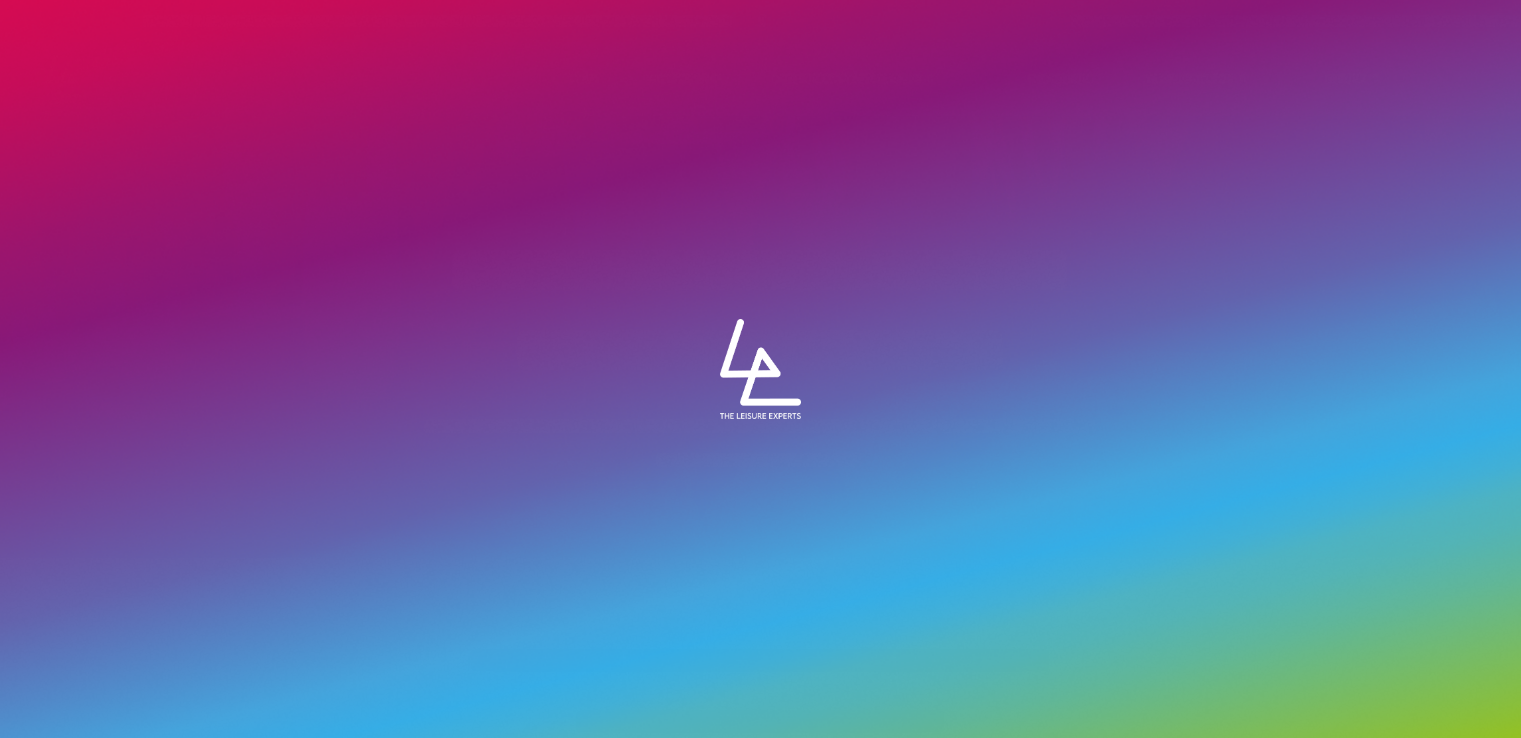 scroll, scrollTop: 0, scrollLeft: 0, axis: both 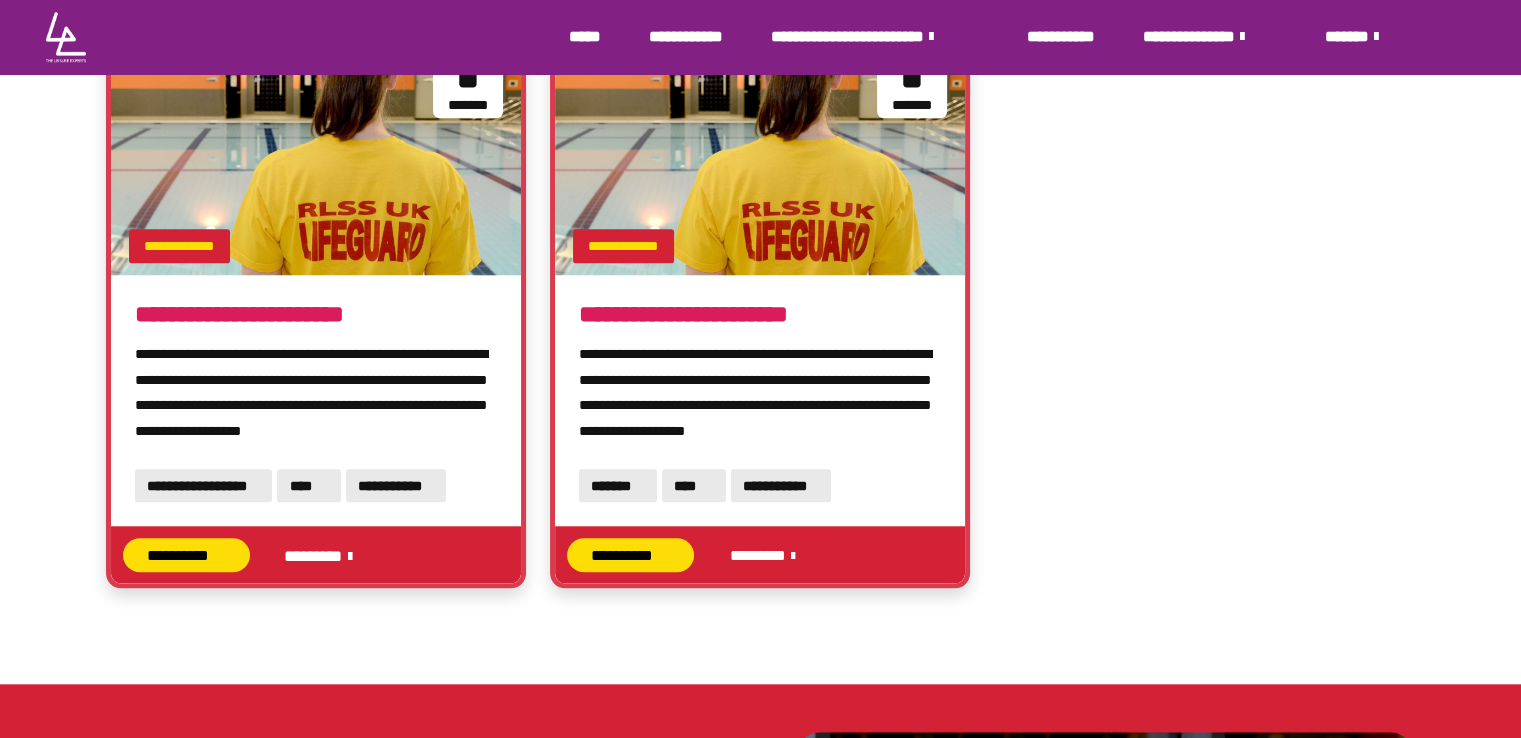 click on "********" at bounding box center [332, 554] 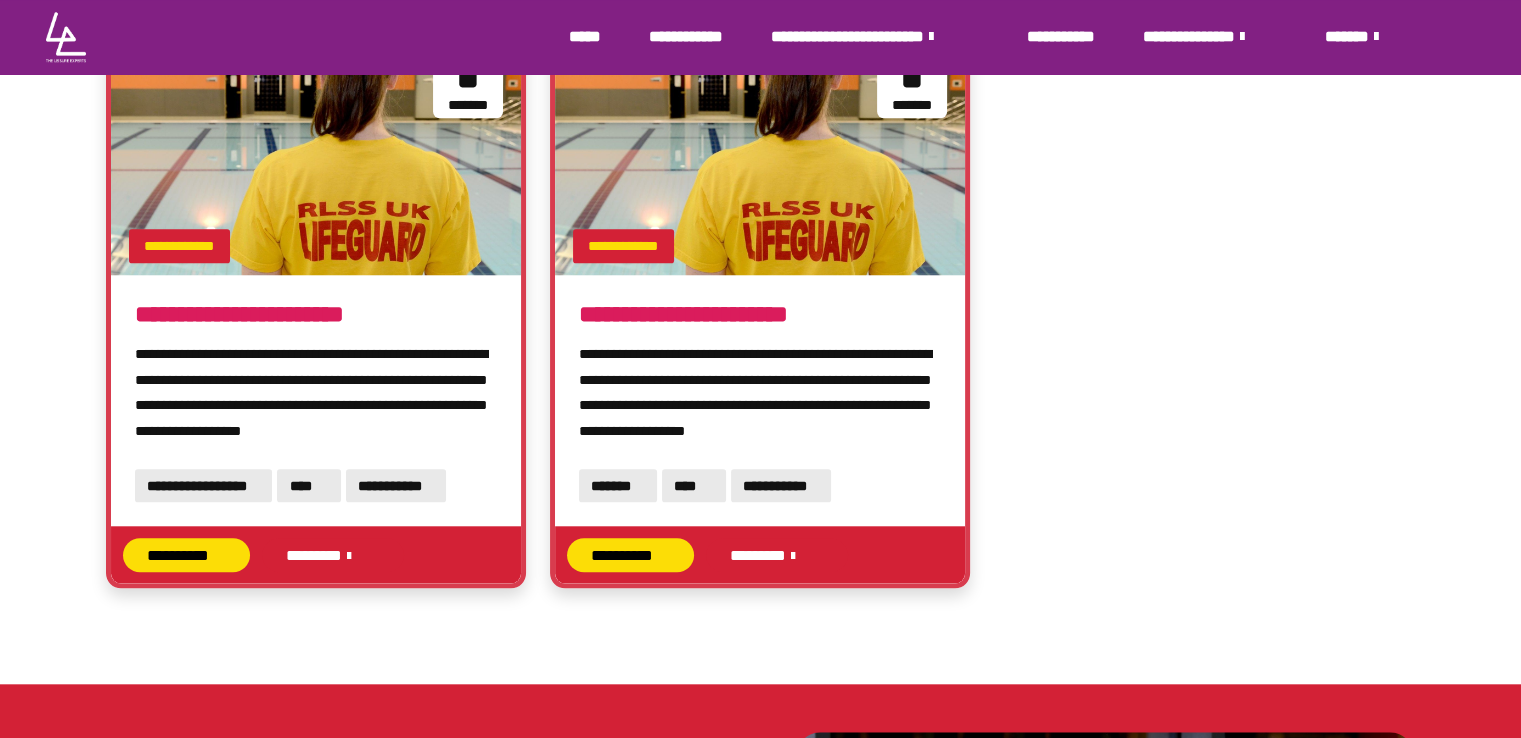 click on "**********" at bounding box center [316, 159] 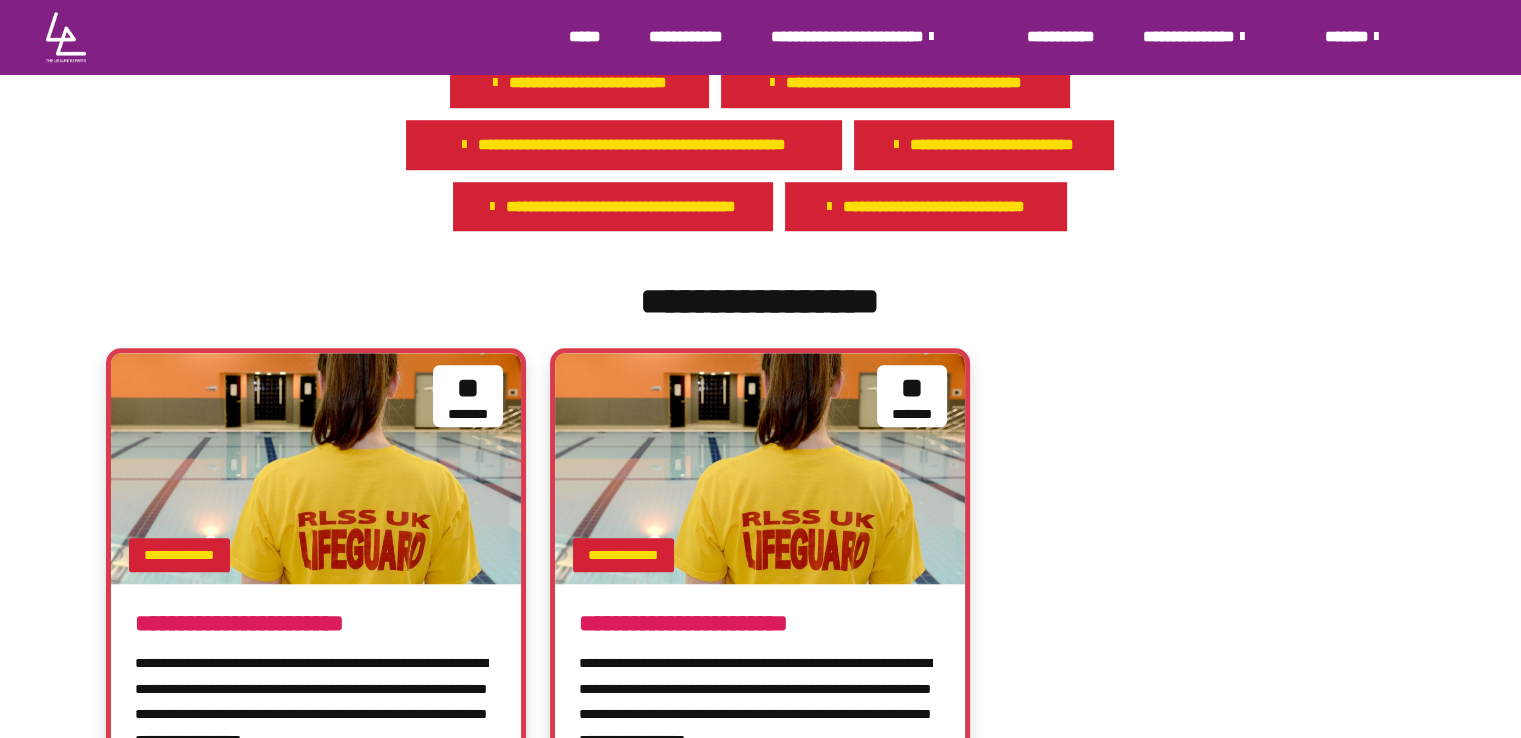 scroll, scrollTop: 1567, scrollLeft: 0, axis: vertical 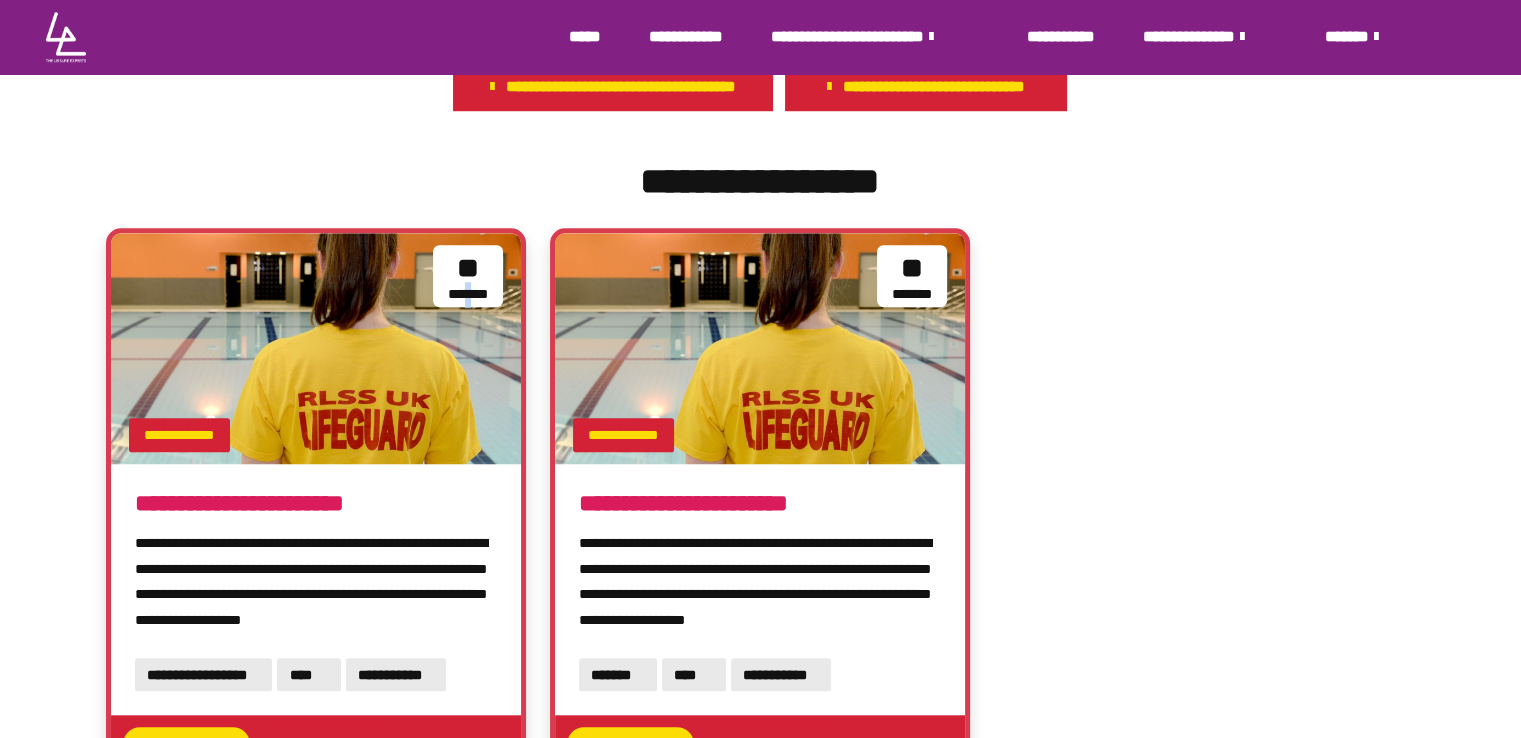 click on "*******" at bounding box center (468, 295) 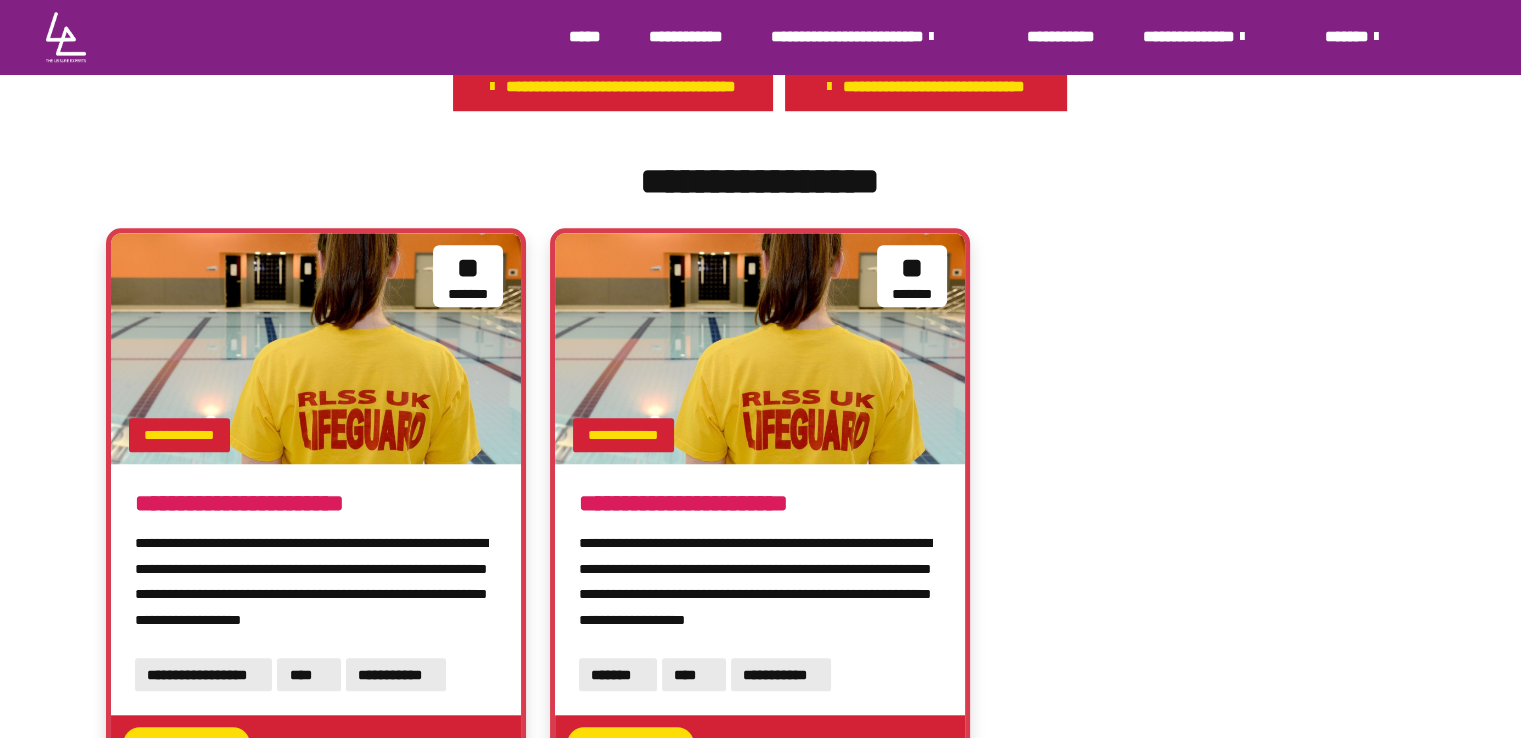 click on "**********" at bounding box center [316, 348] 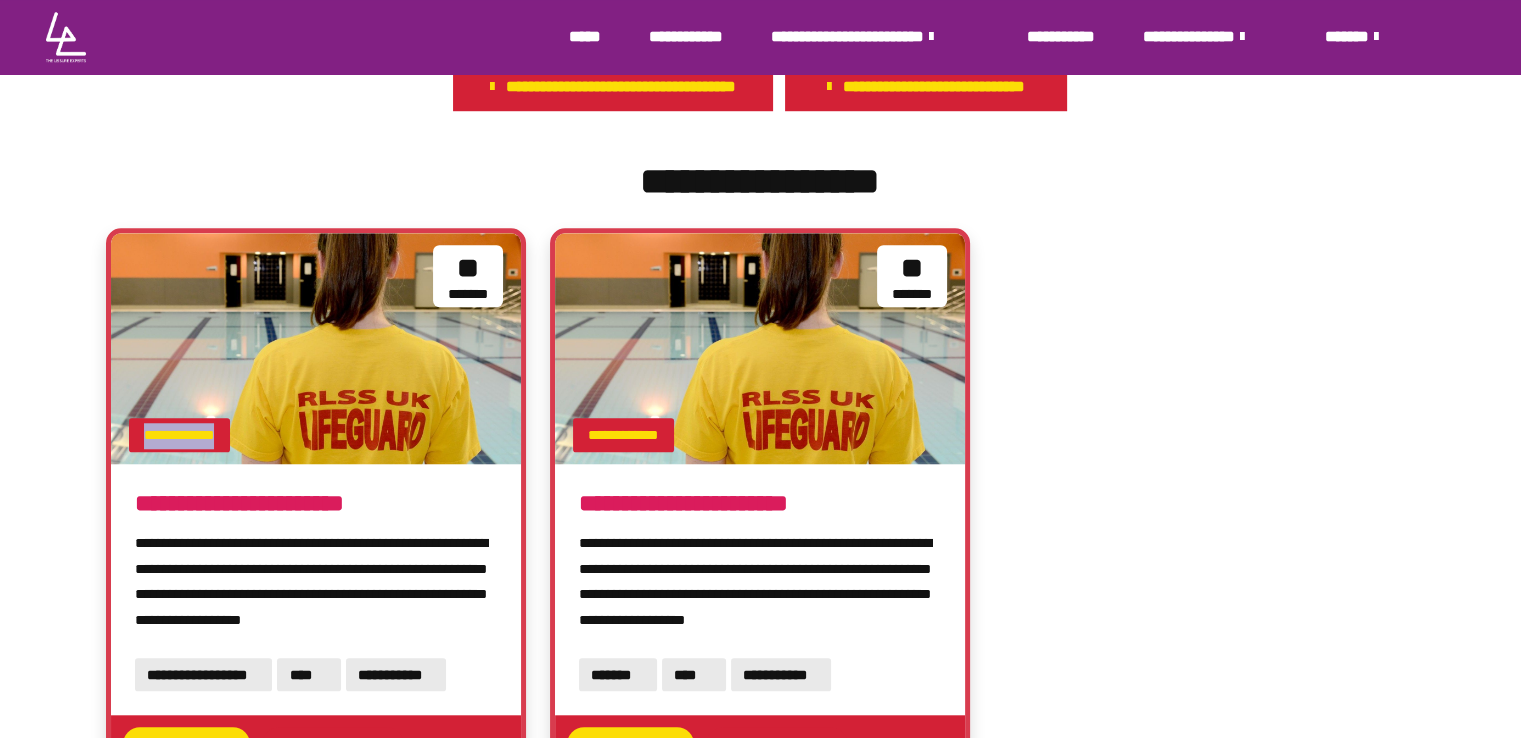 drag, startPoint x: 300, startPoint y: 355, endPoint x: 199, endPoint y: 428, distance: 124.61942 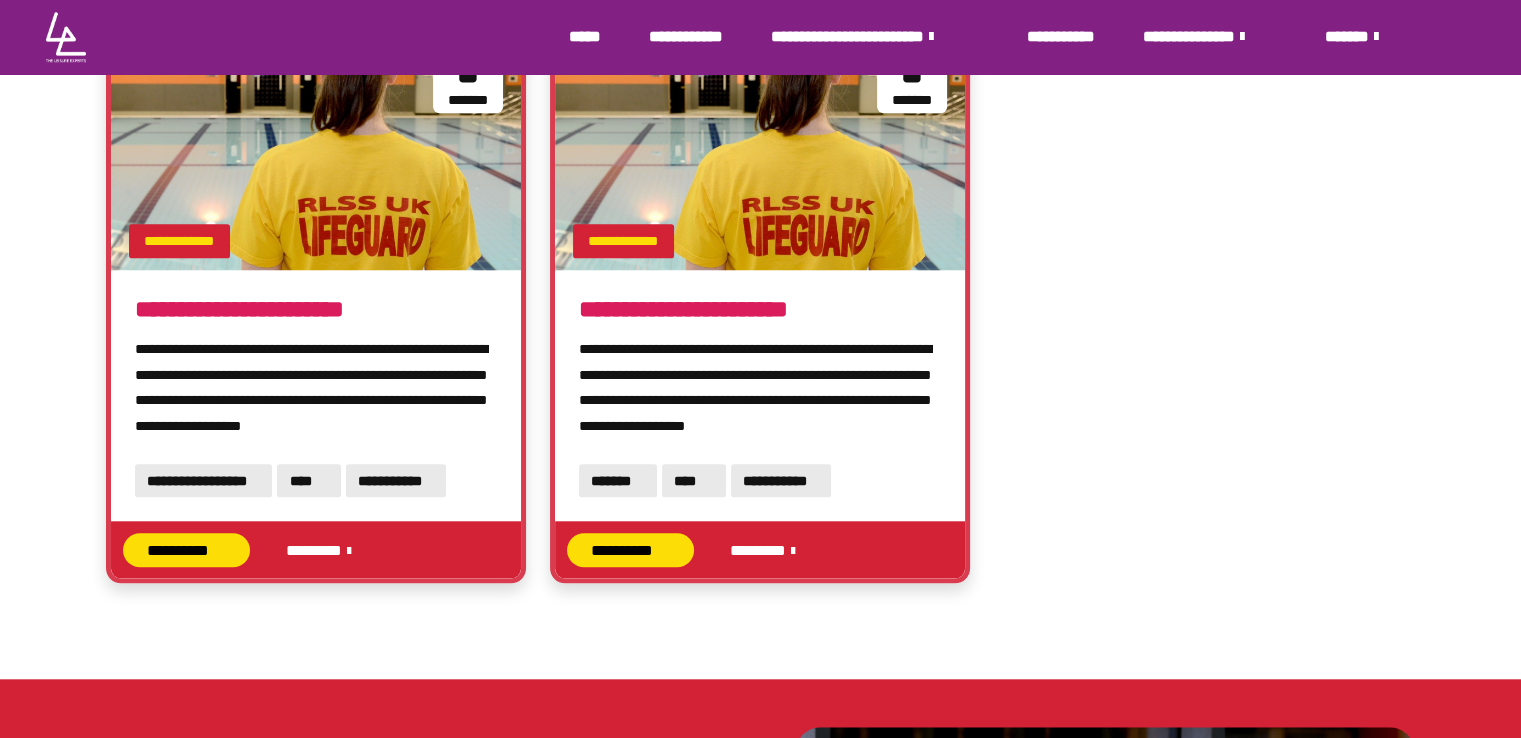 scroll, scrollTop: 1727, scrollLeft: 0, axis: vertical 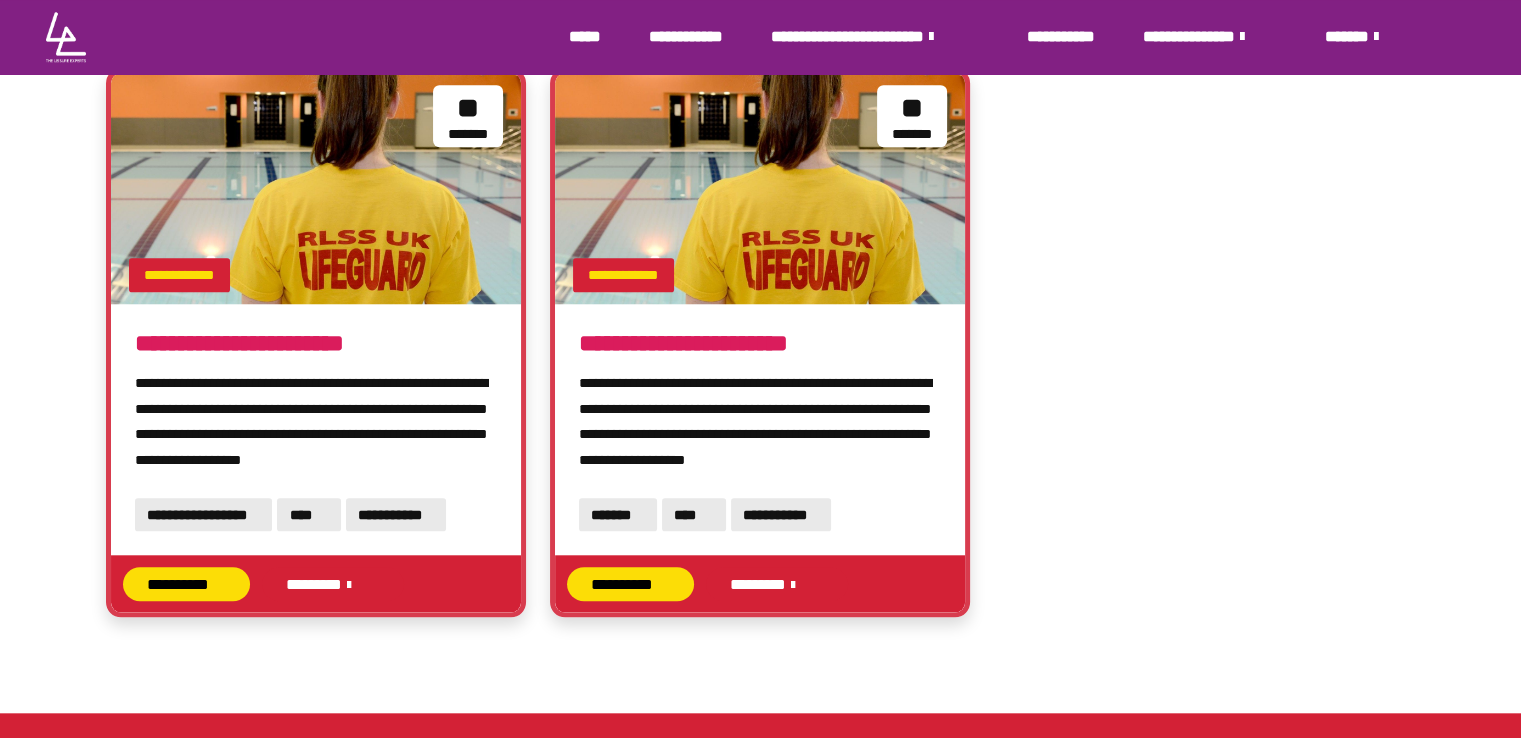 click on "**********" at bounding box center [179, 275] 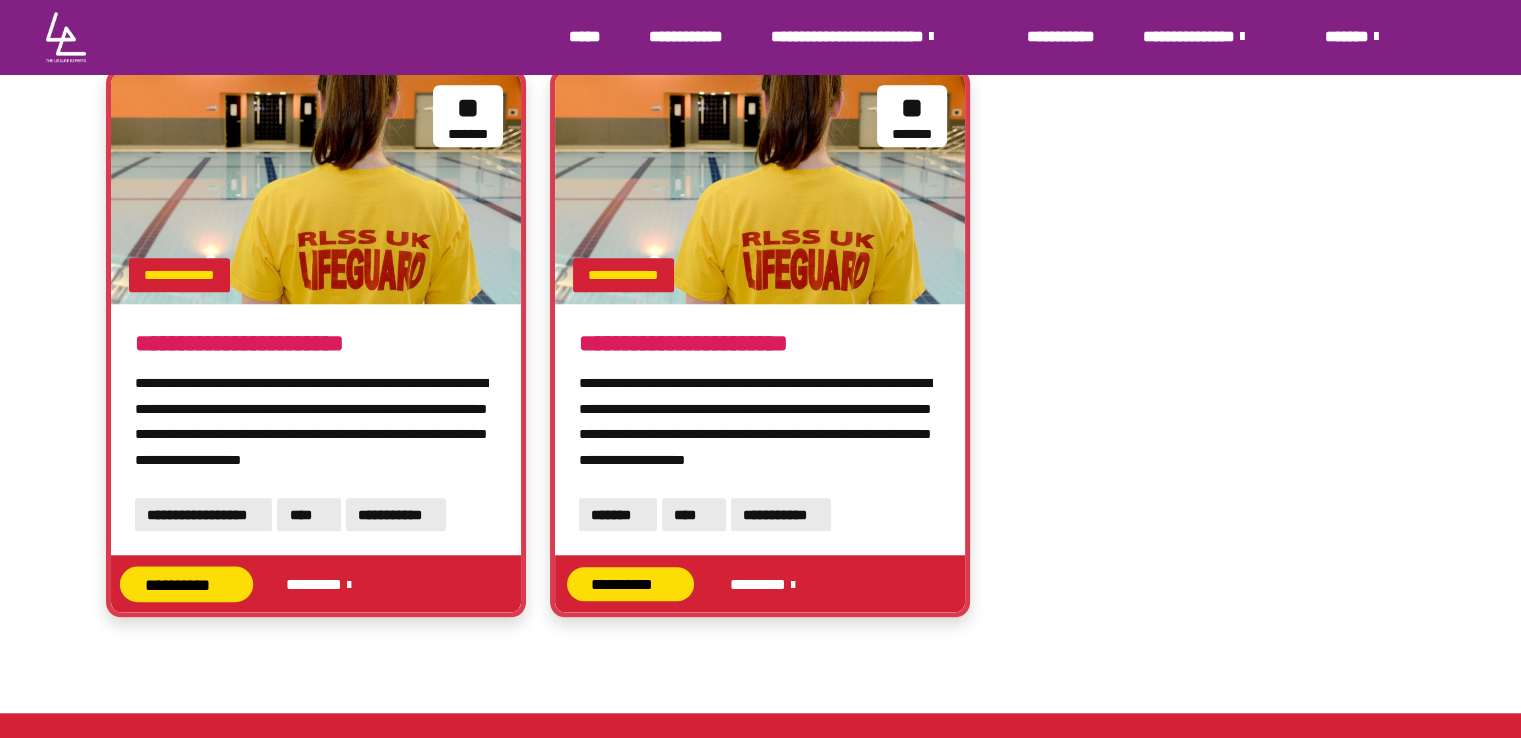 drag, startPoint x: 183, startPoint y: 273, endPoint x: 172, endPoint y: 585, distance: 312.19385 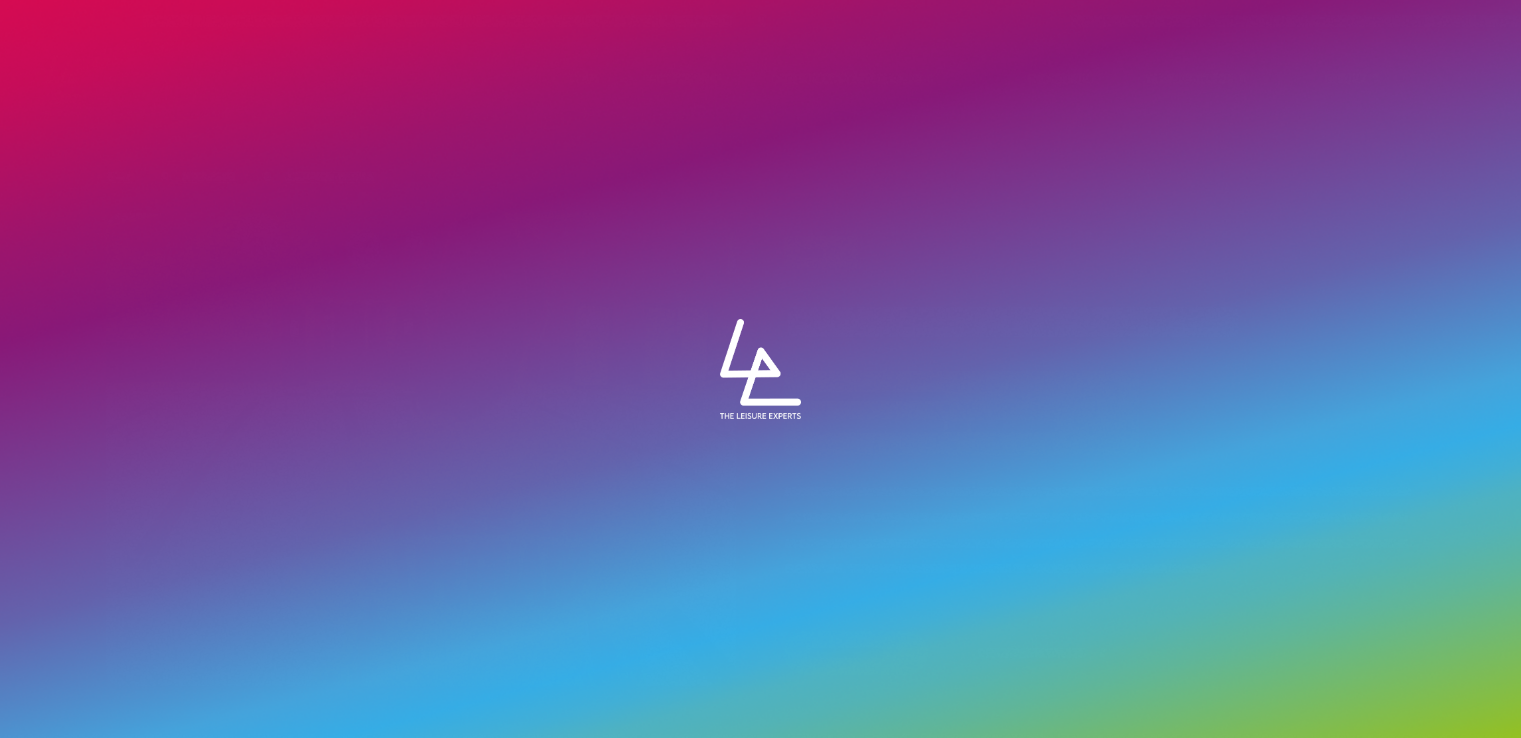 scroll, scrollTop: 0, scrollLeft: 0, axis: both 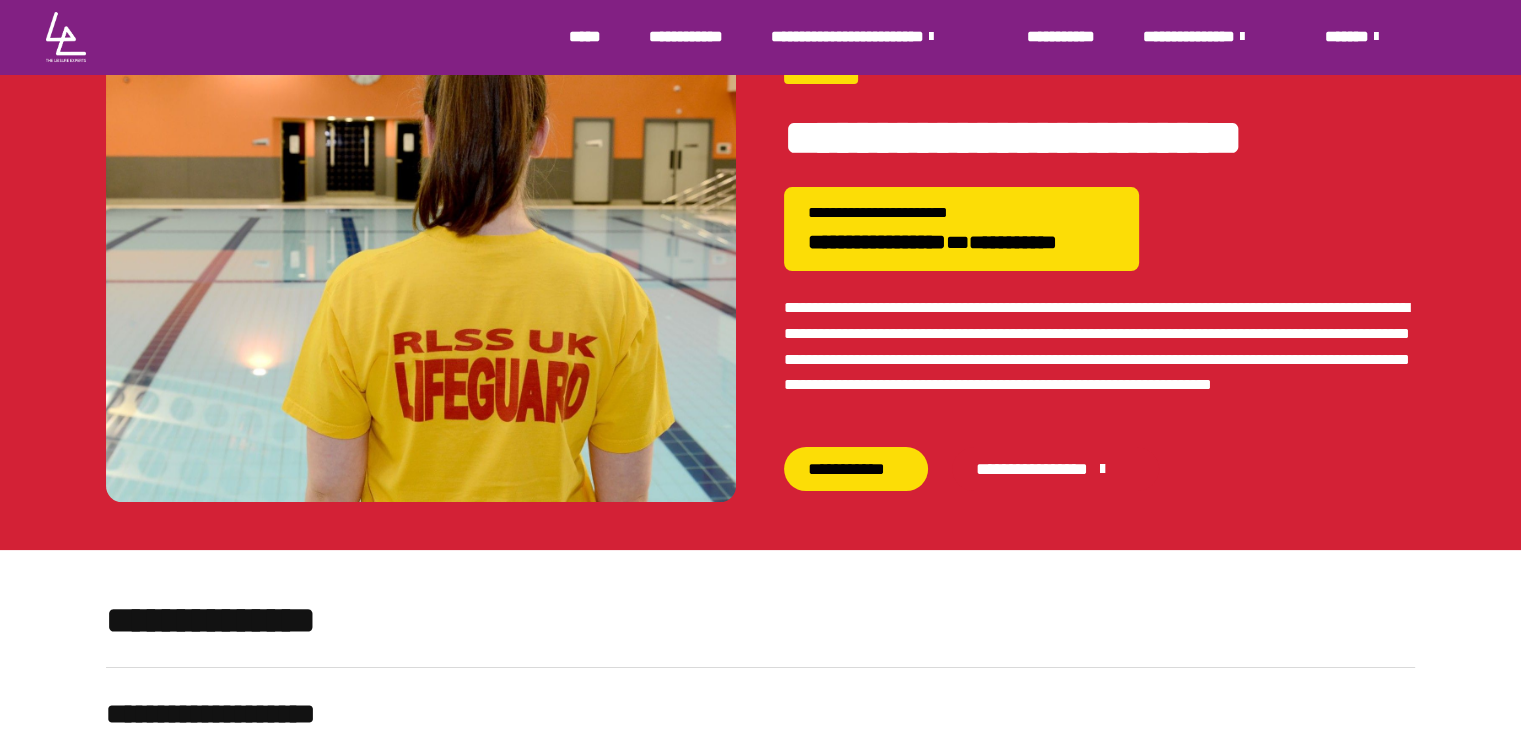 click on "**********" at bounding box center [1055, 469] 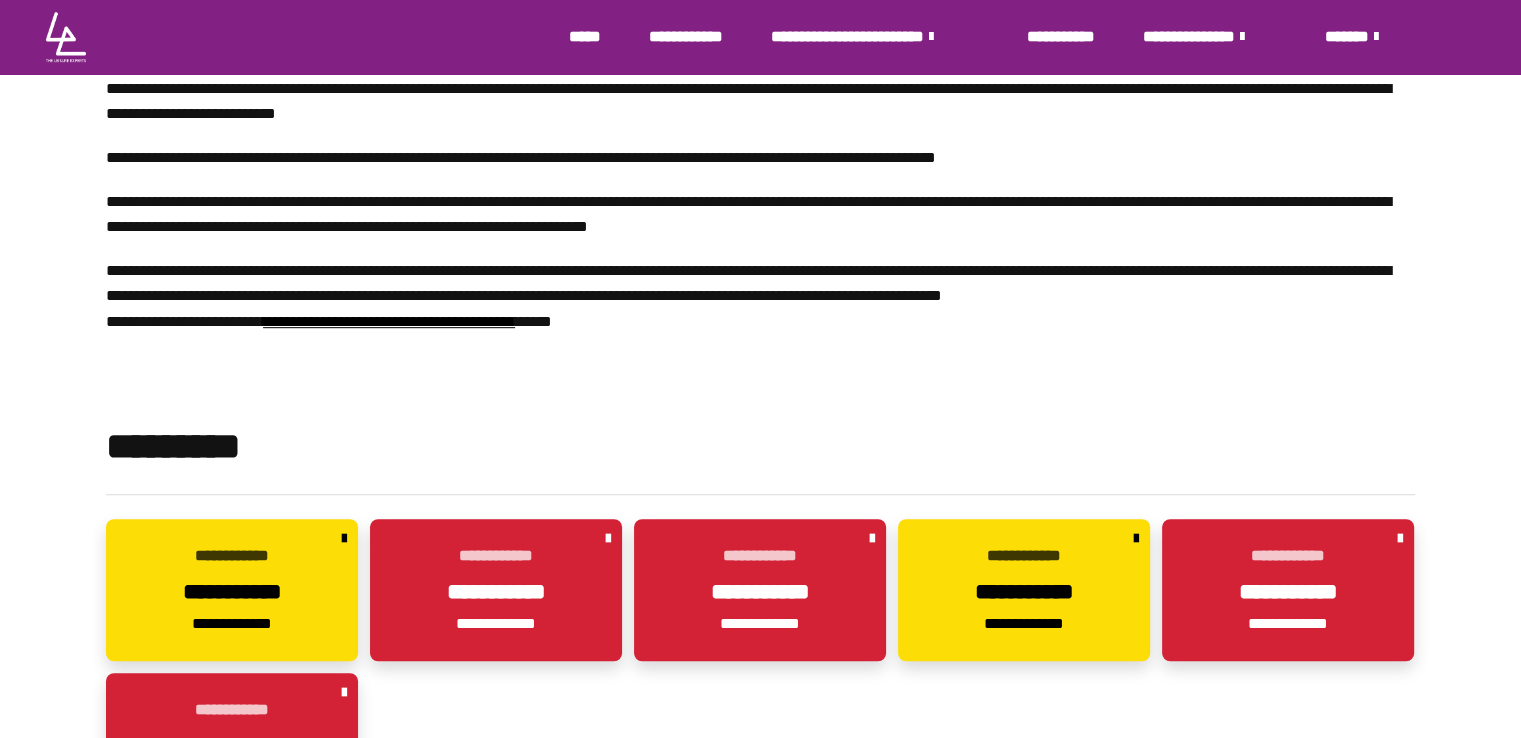 scroll, scrollTop: 1334, scrollLeft: 0, axis: vertical 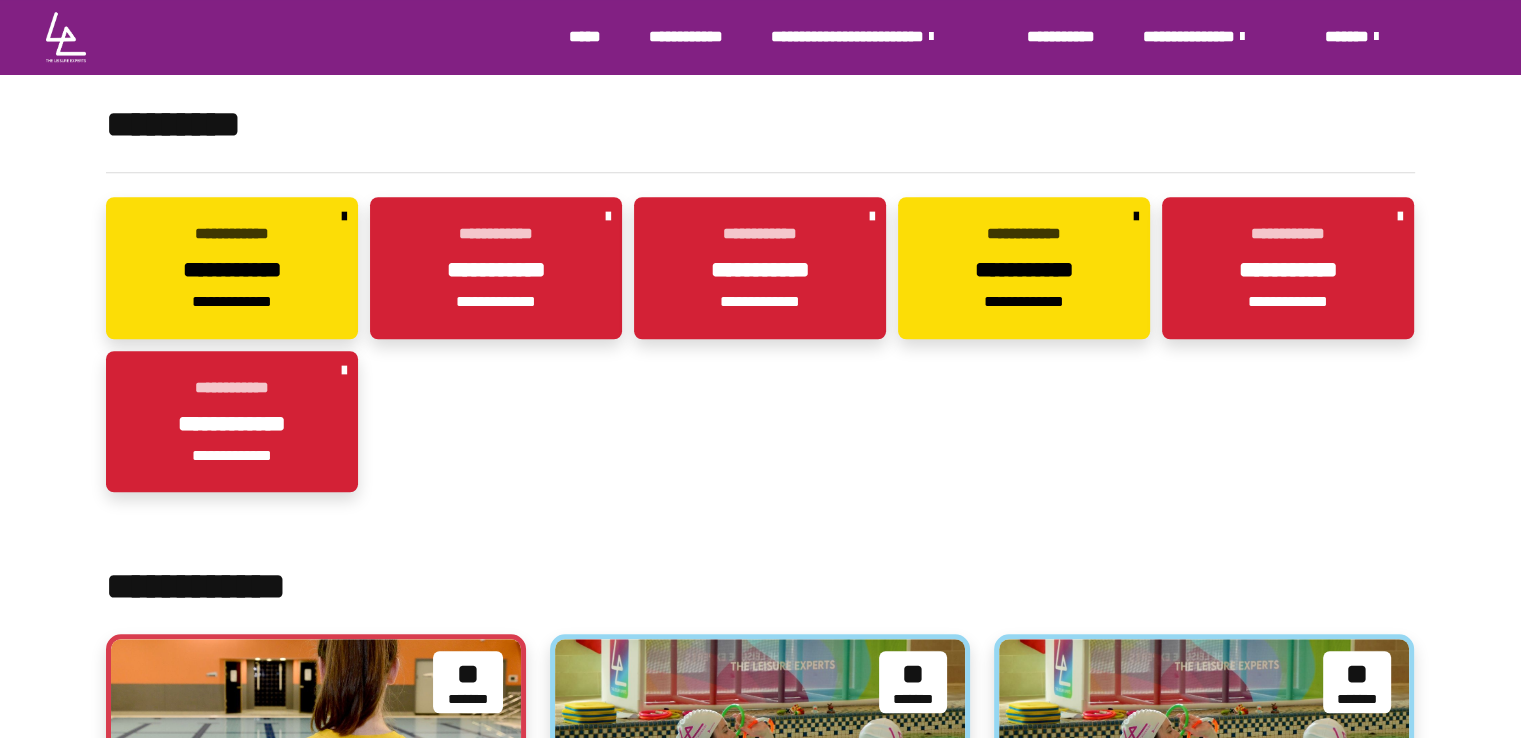 click at bounding box center [344, 371] 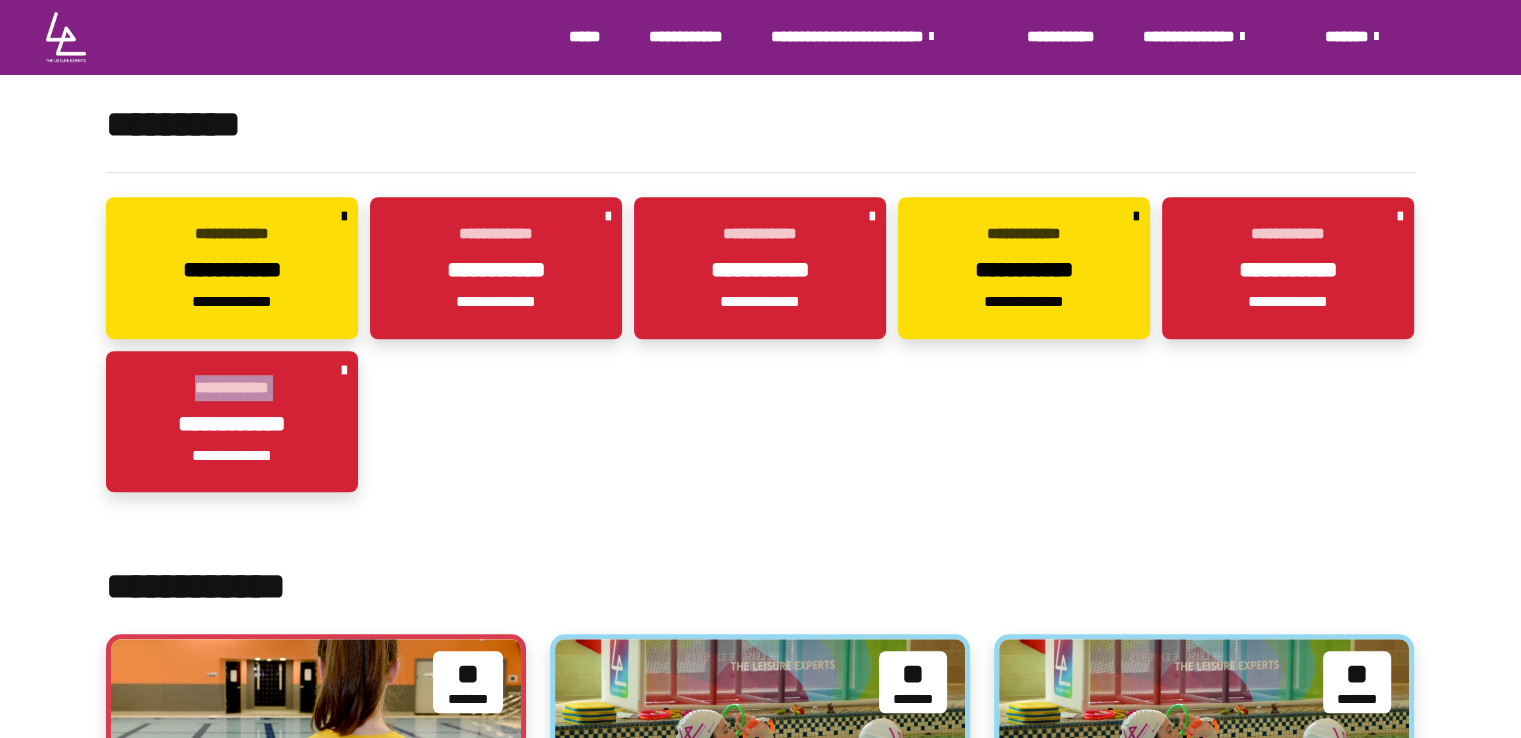 click on "**********" at bounding box center [232, 422] 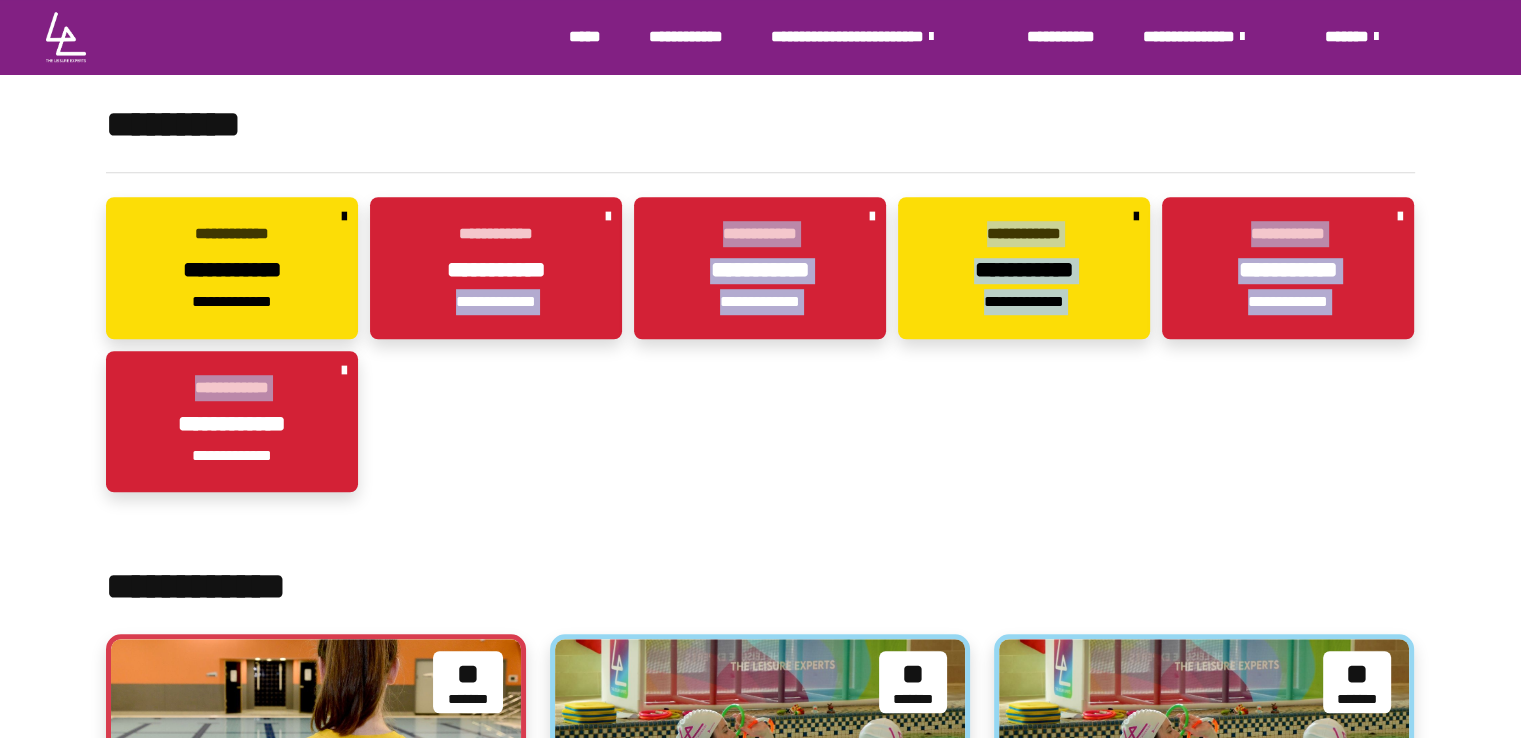 drag, startPoint x: 304, startPoint y: 373, endPoint x: 476, endPoint y: 288, distance: 191.85672 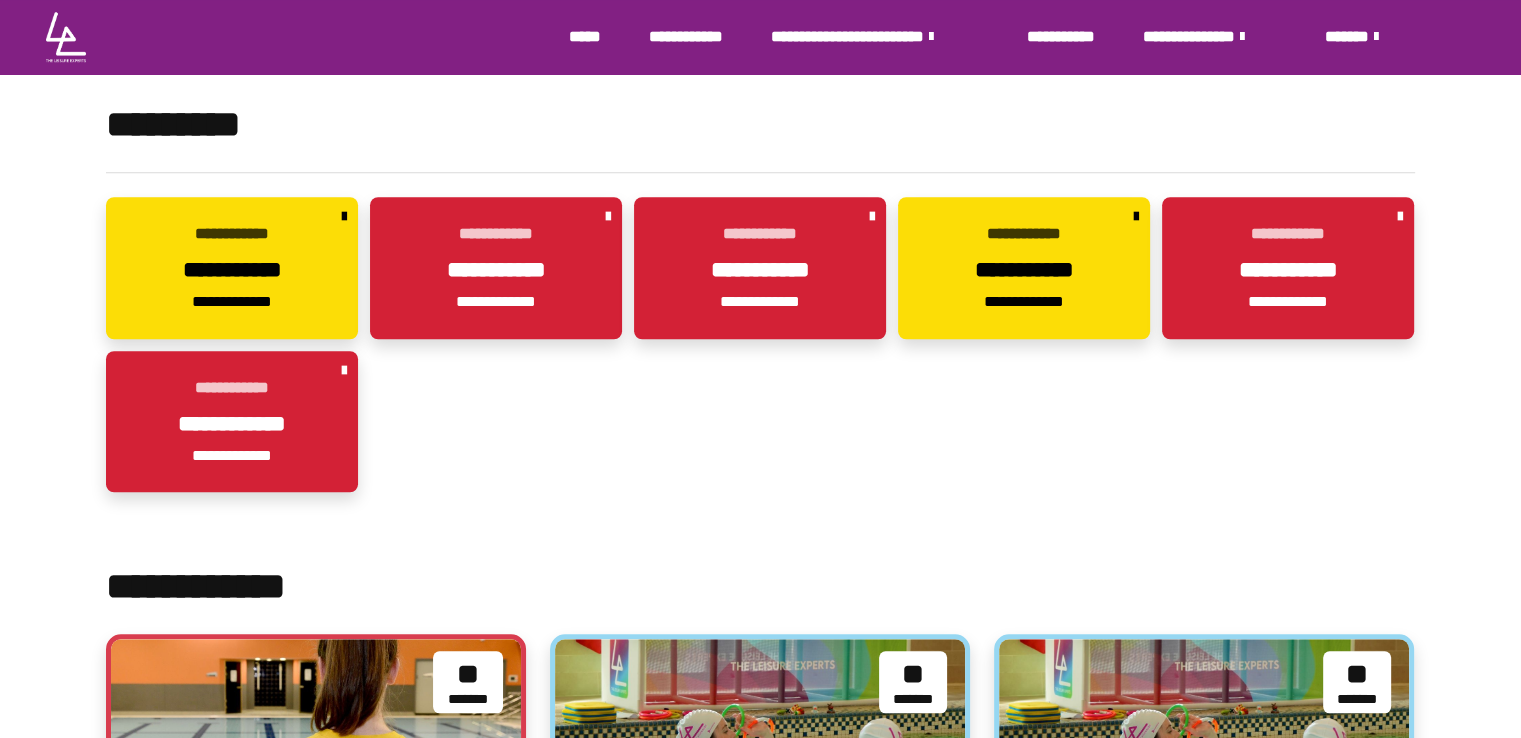 click on "**********" at bounding box center [496, 234] 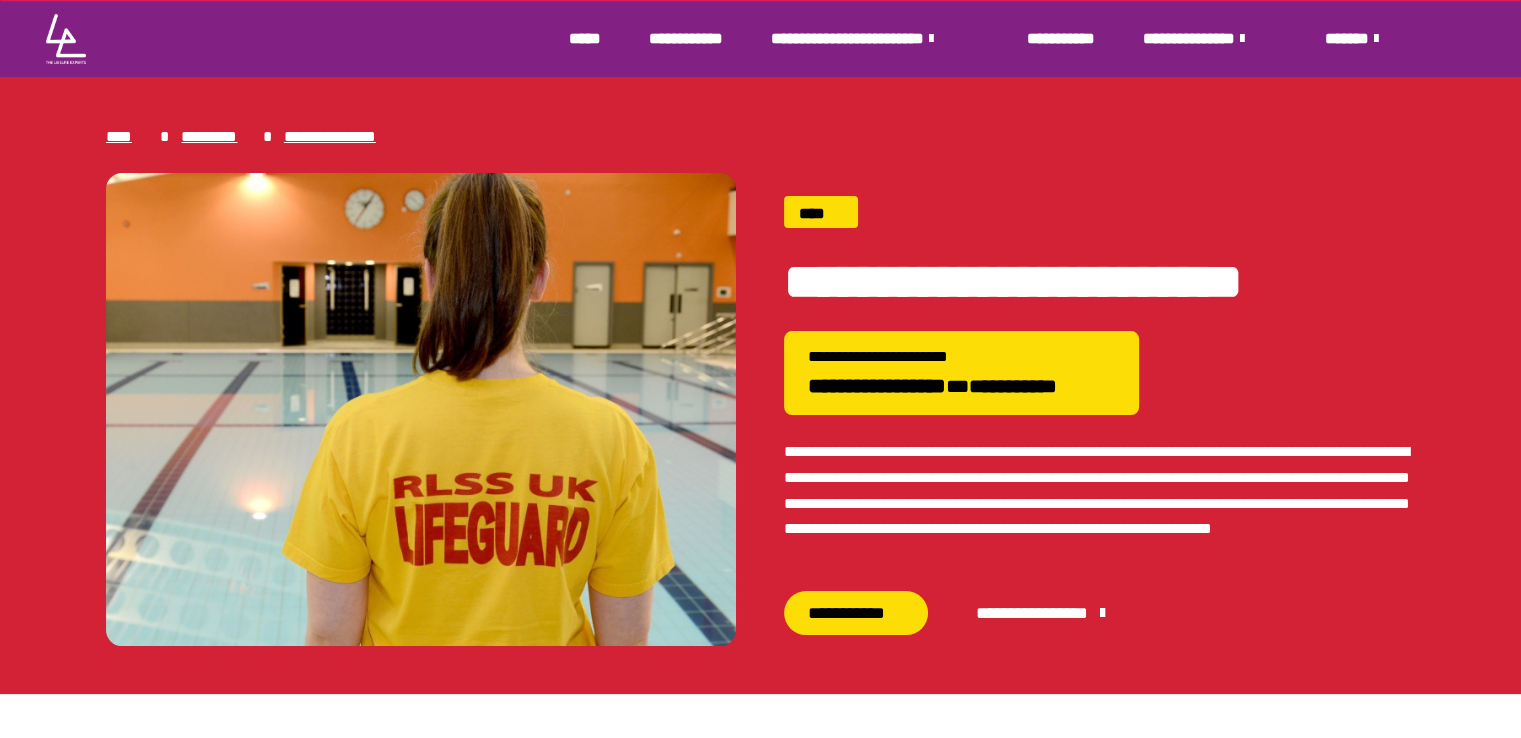 scroll, scrollTop: 0, scrollLeft: 0, axis: both 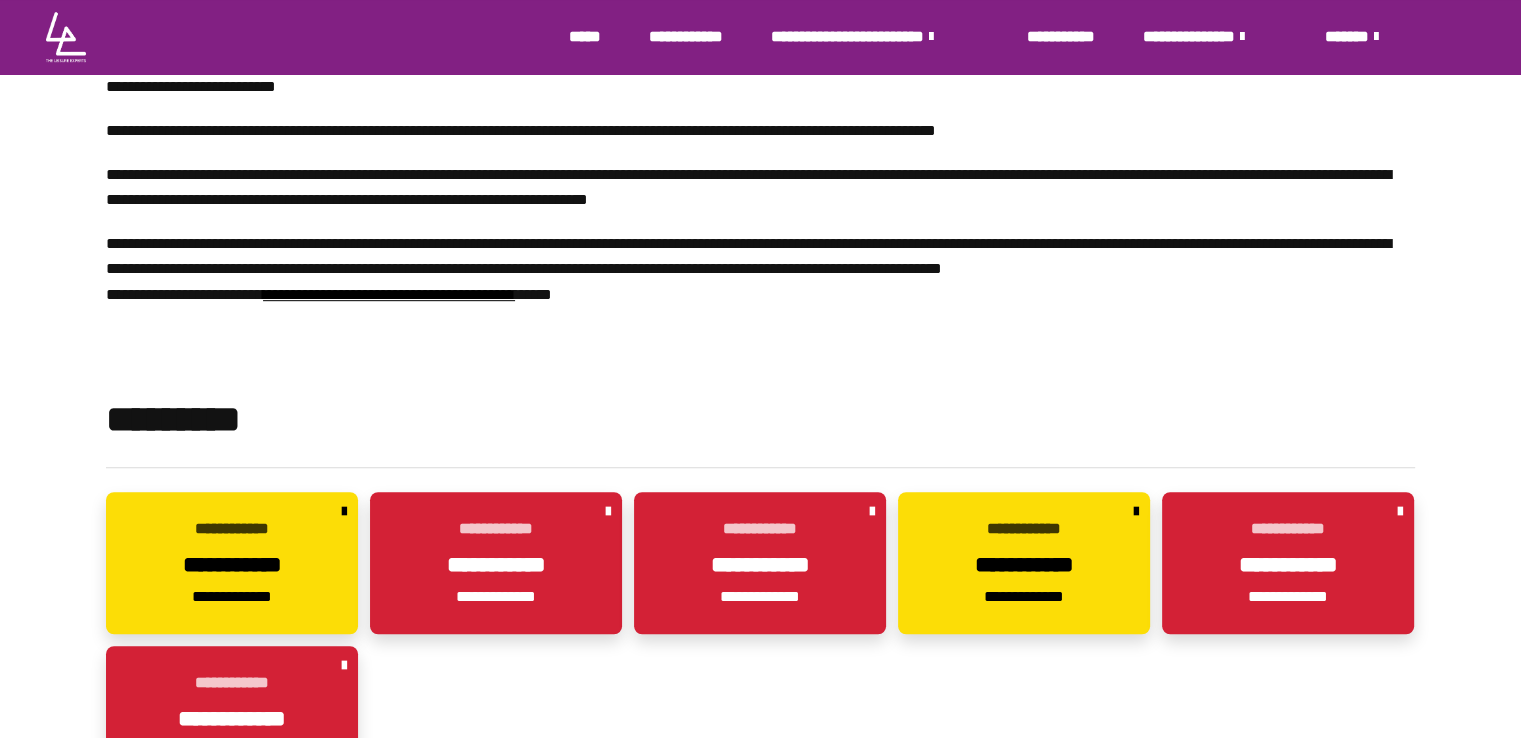 click on "**********" at bounding box center [389, 294] 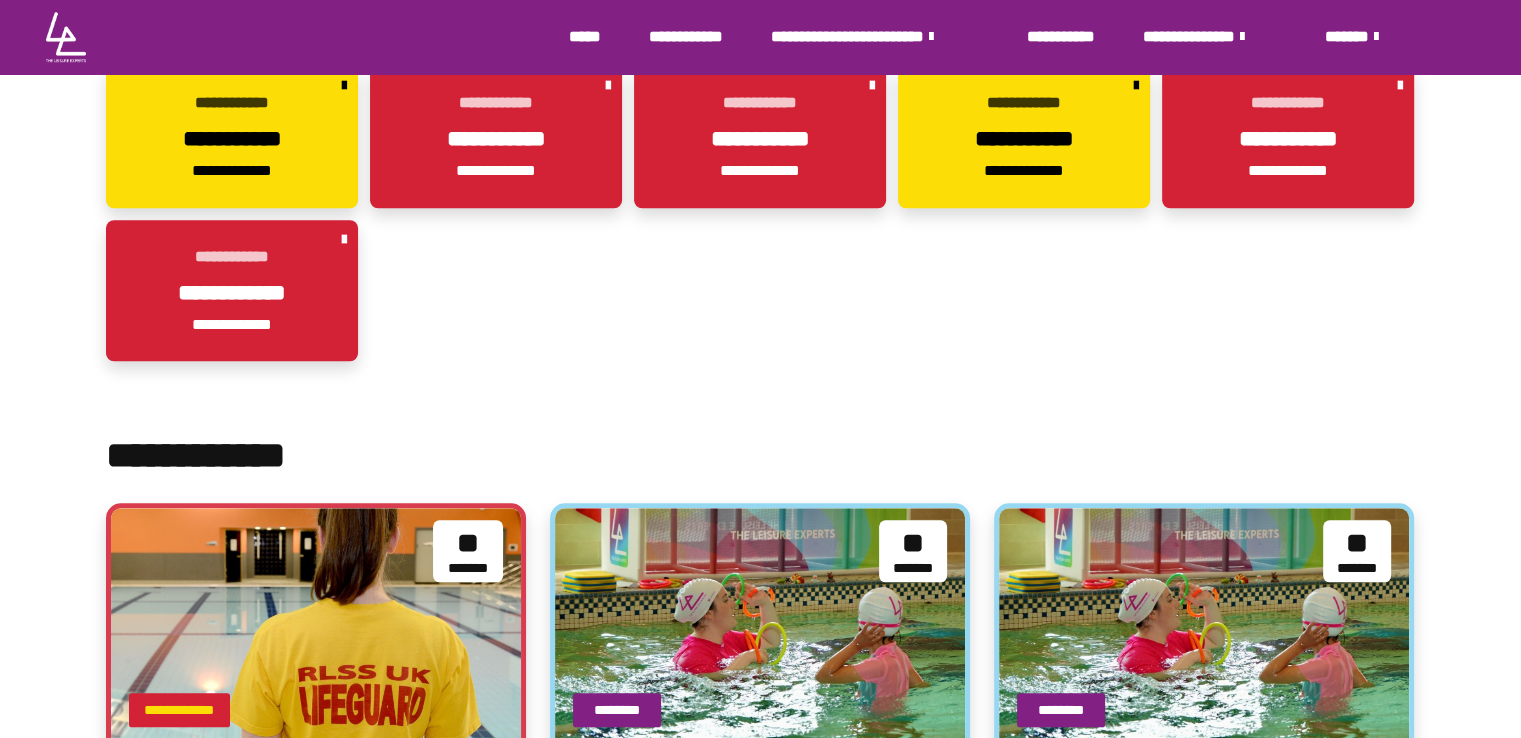 scroll, scrollTop: 1447, scrollLeft: 0, axis: vertical 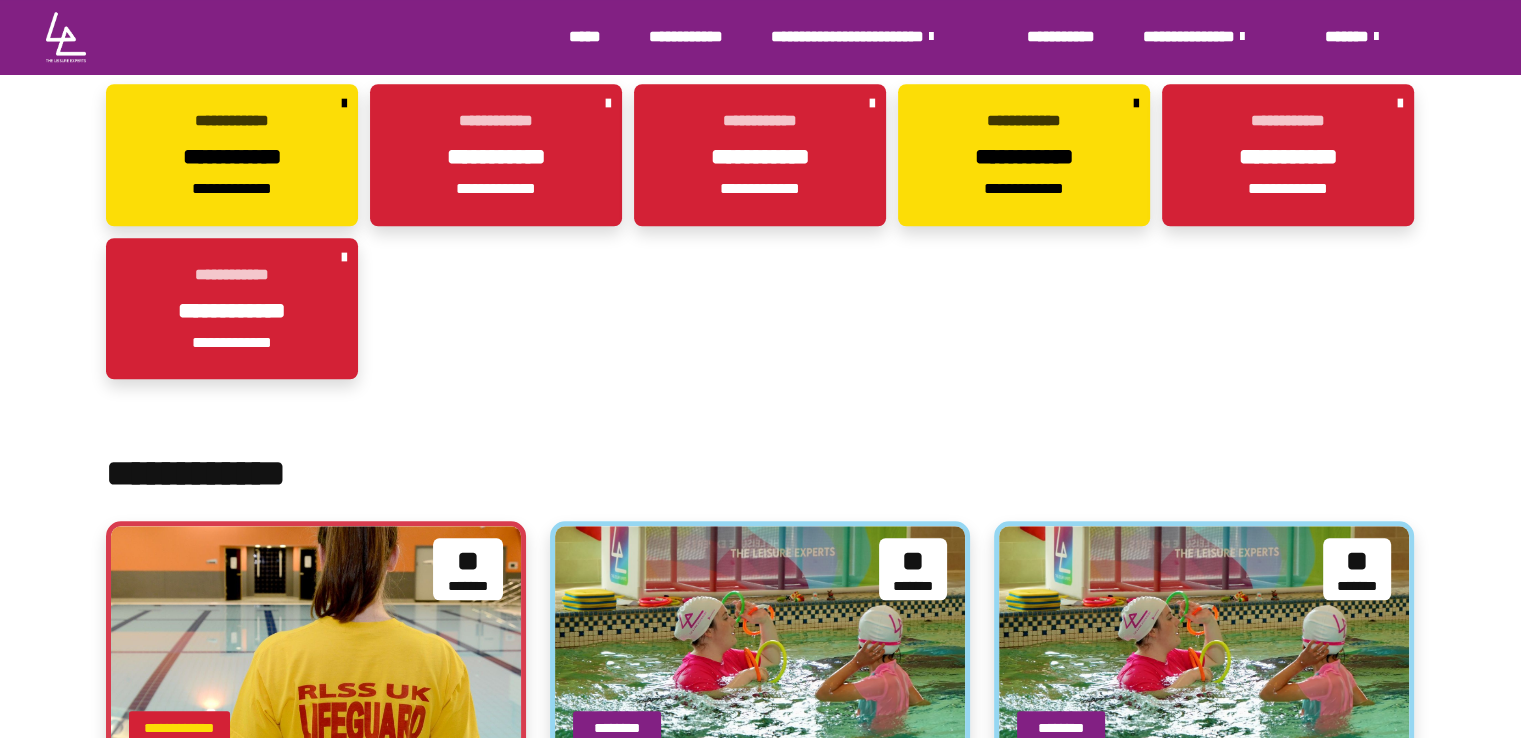 click at bounding box center (344, 104) 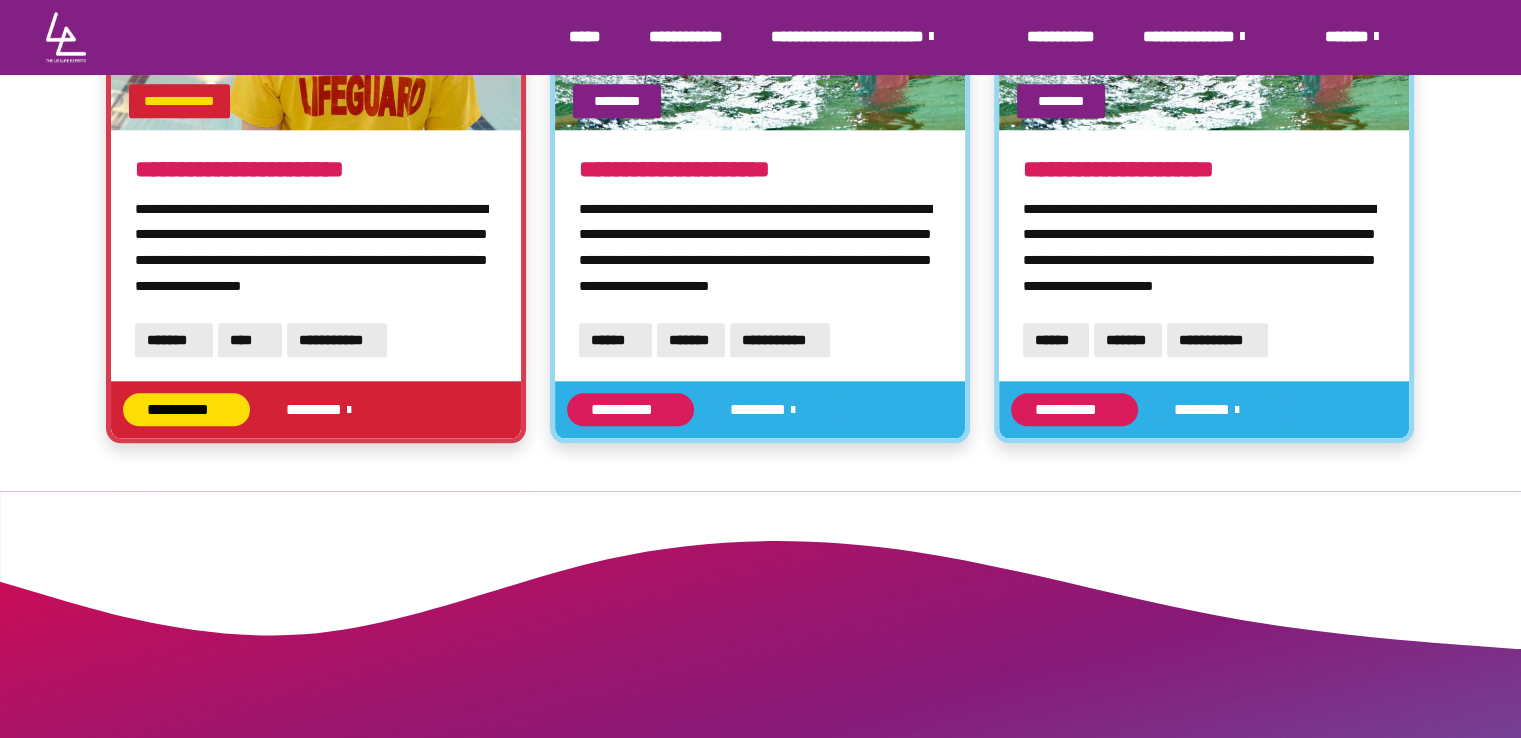 scroll, scrollTop: 2092, scrollLeft: 0, axis: vertical 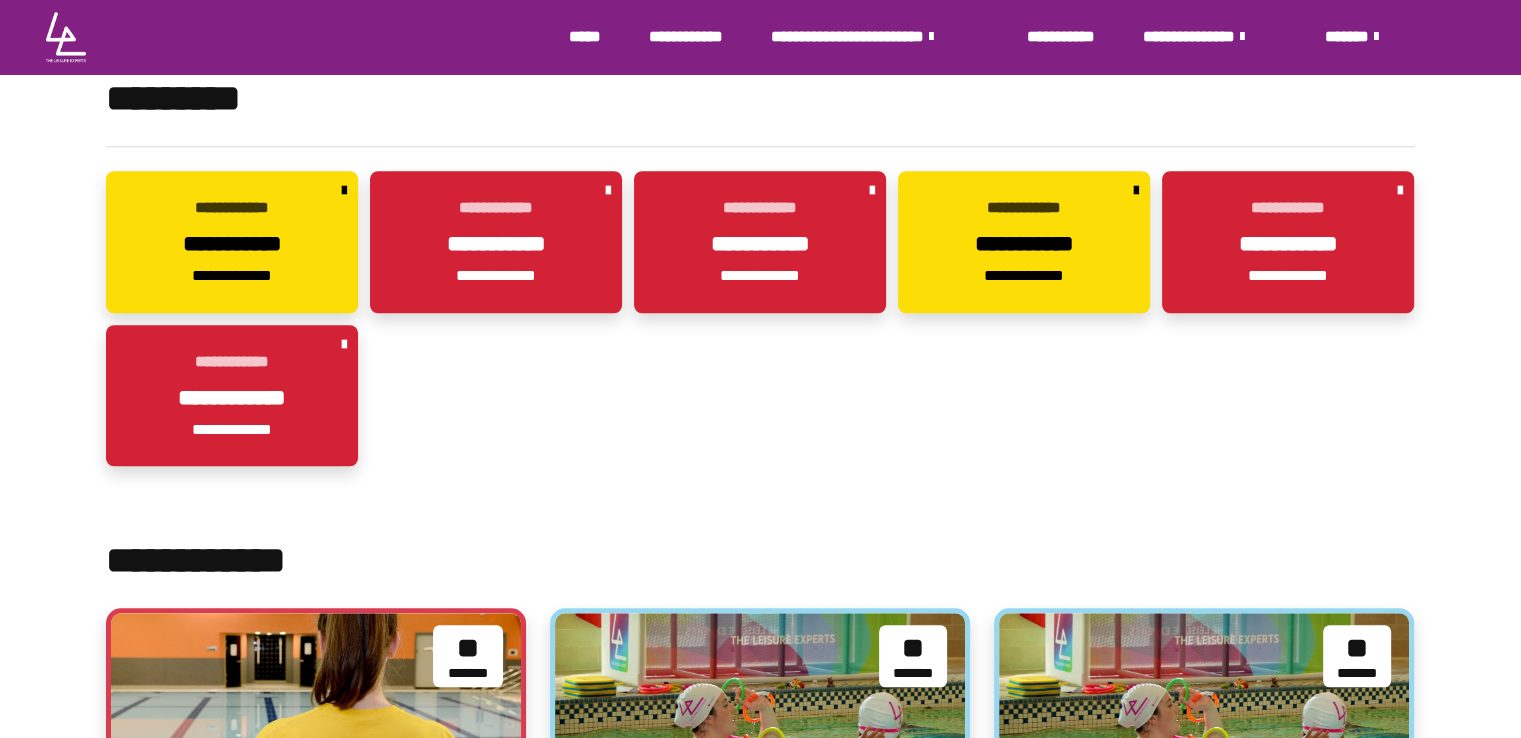 click at bounding box center (344, 191) 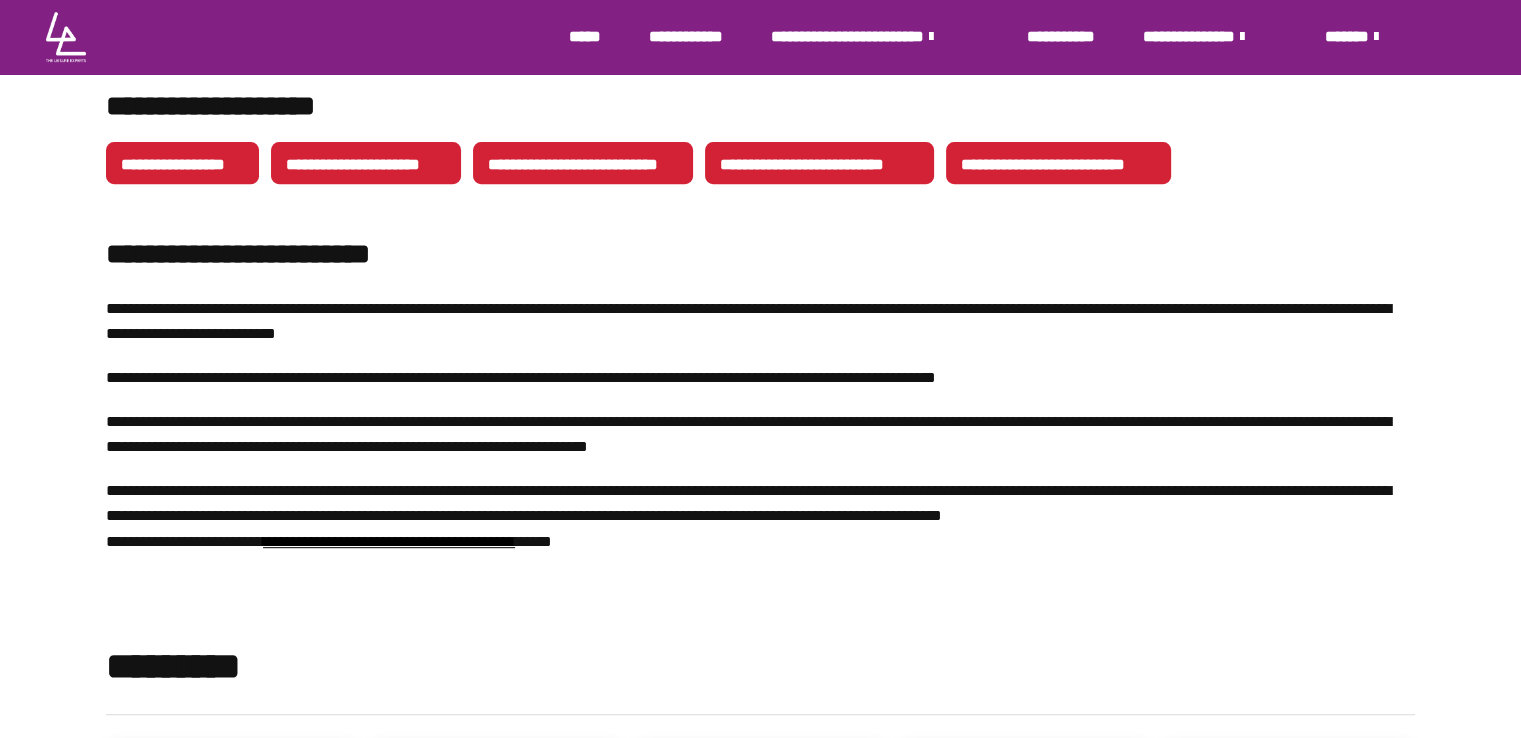 scroll, scrollTop: 806, scrollLeft: 0, axis: vertical 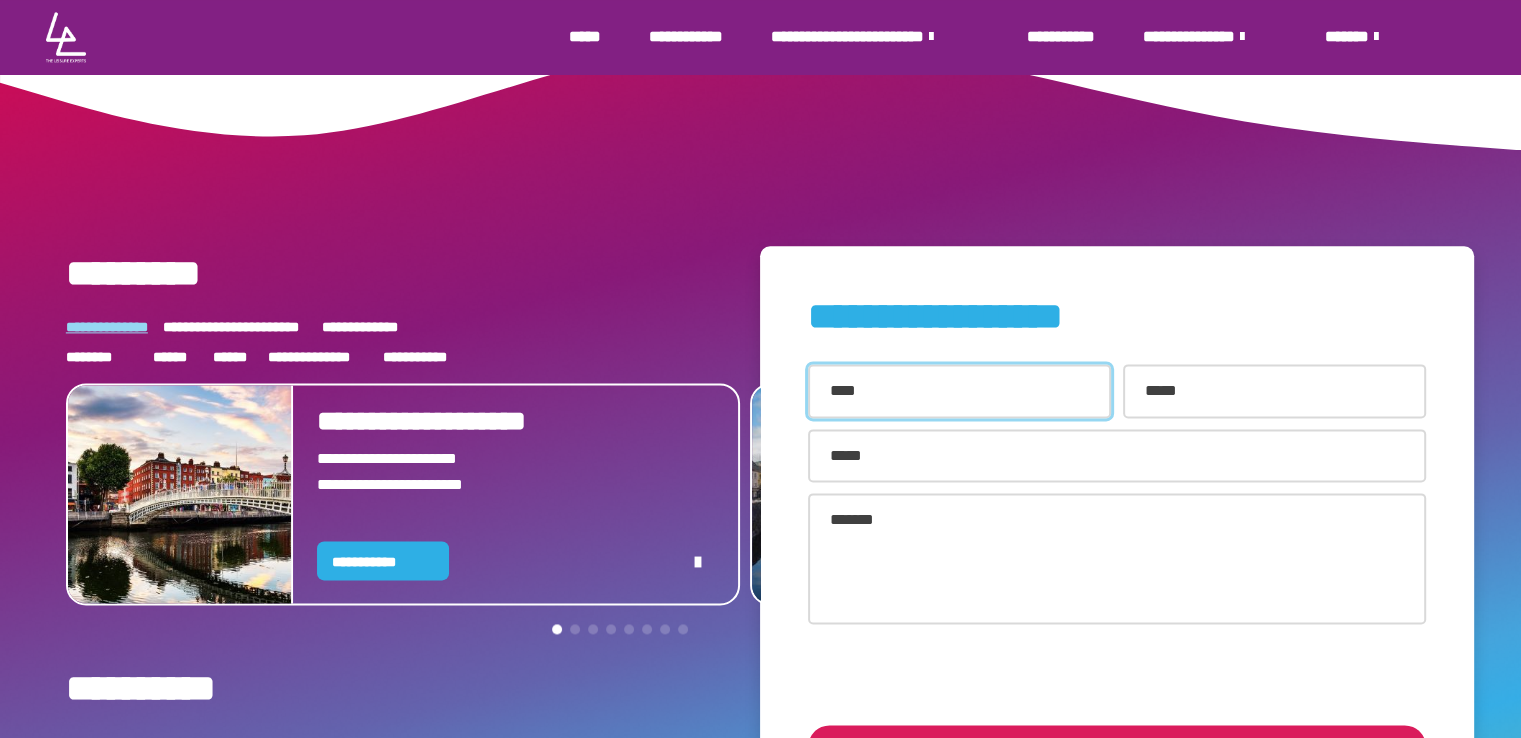 click at bounding box center (959, 391) 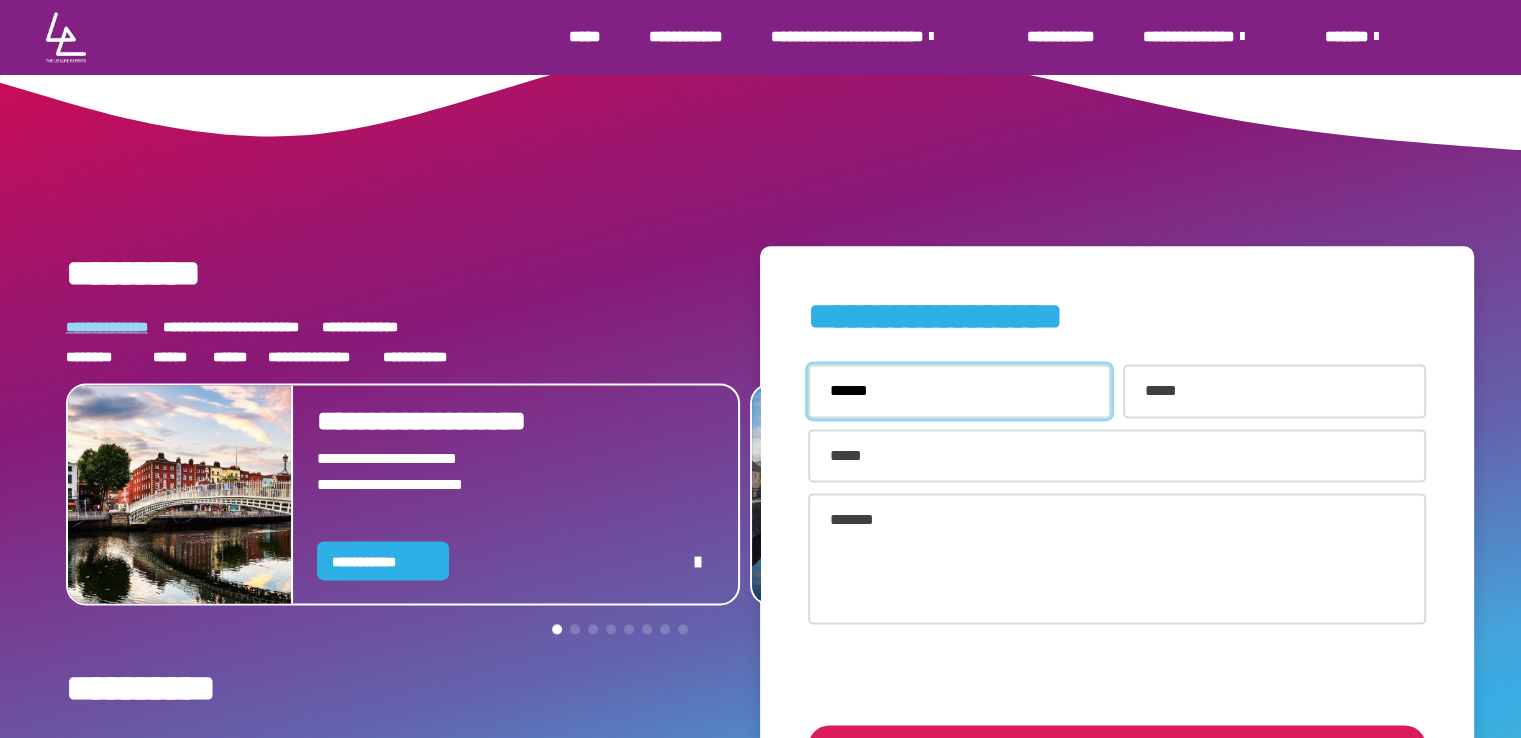 type on "*****" 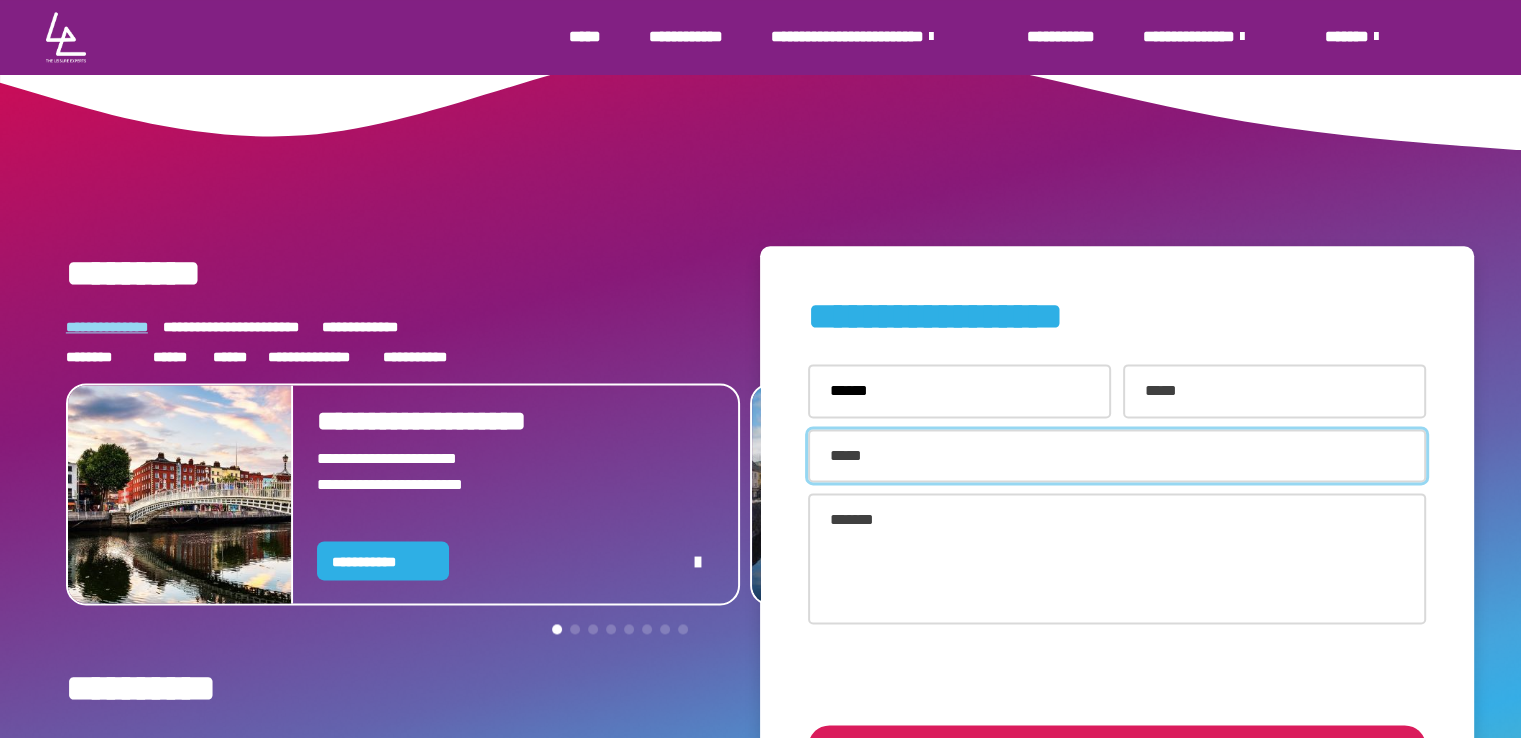 click at bounding box center [1117, 456] 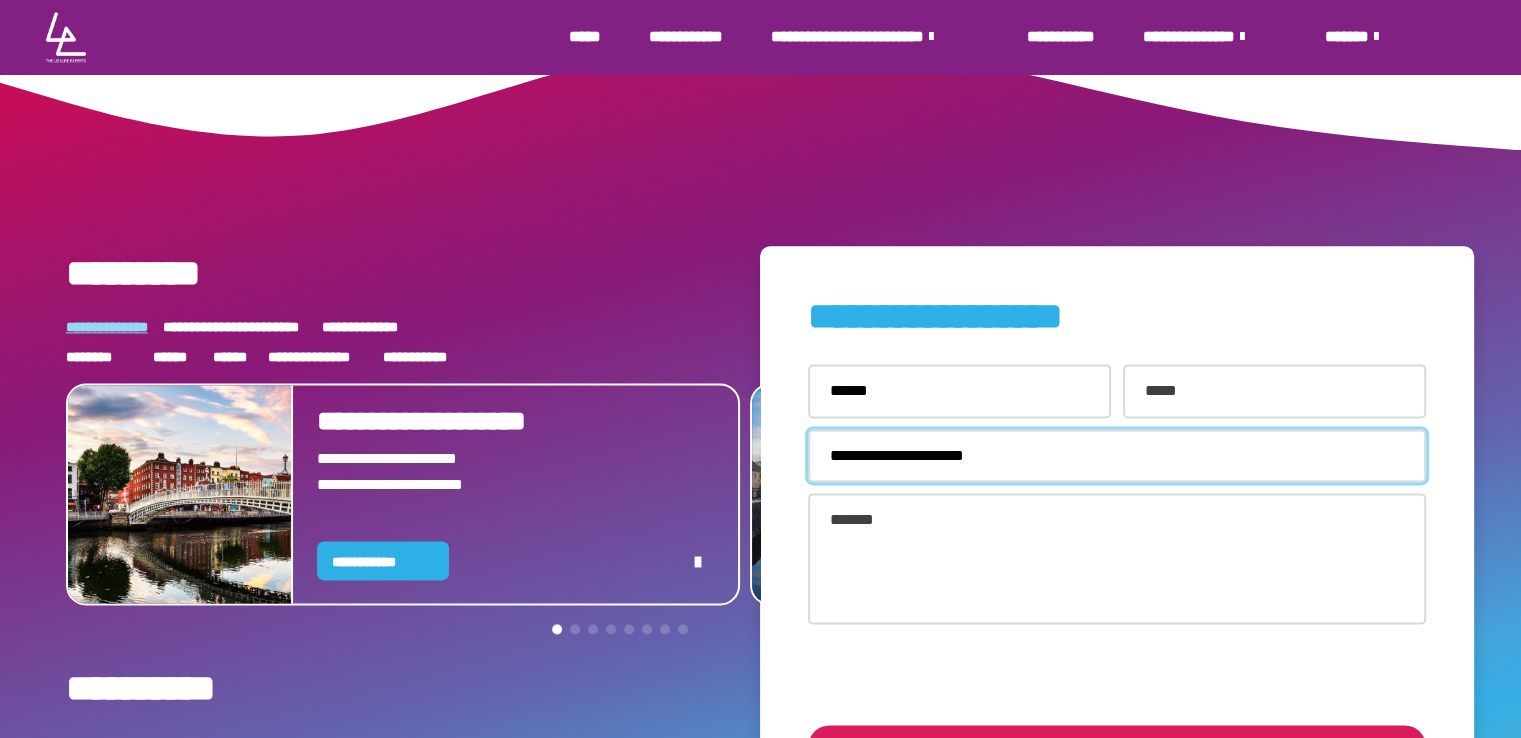 click on "**********" at bounding box center (1117, 456) 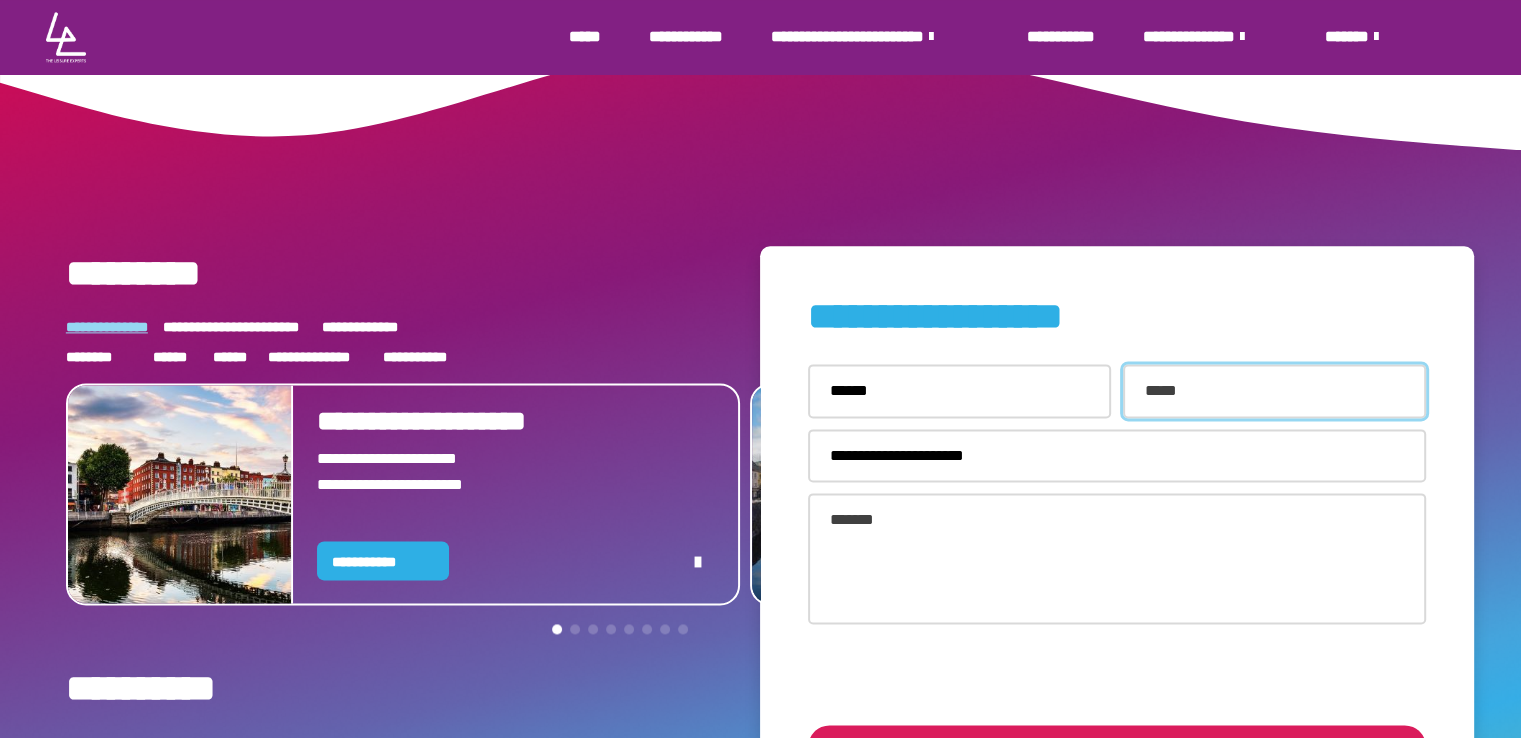 click at bounding box center [1274, 391] 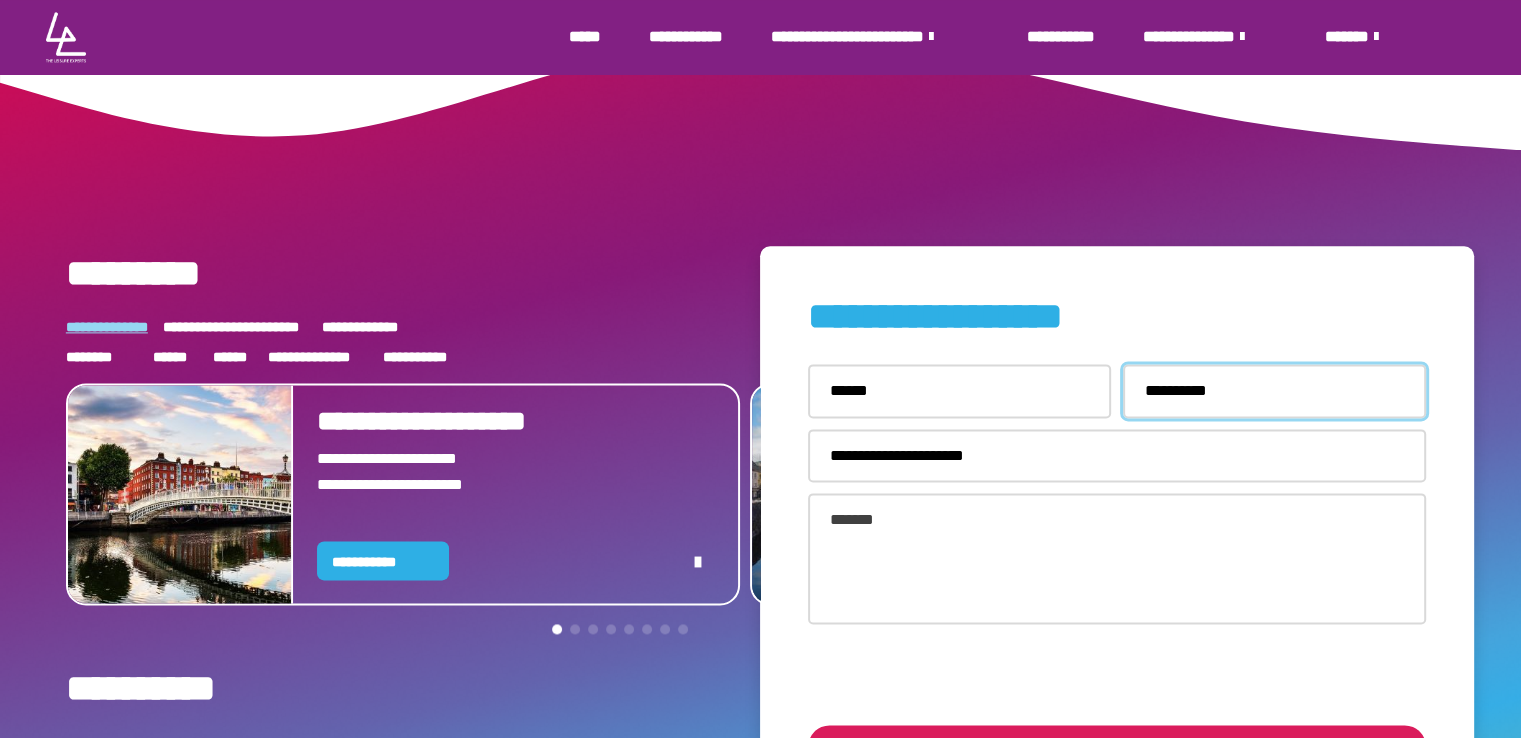 type on "**********" 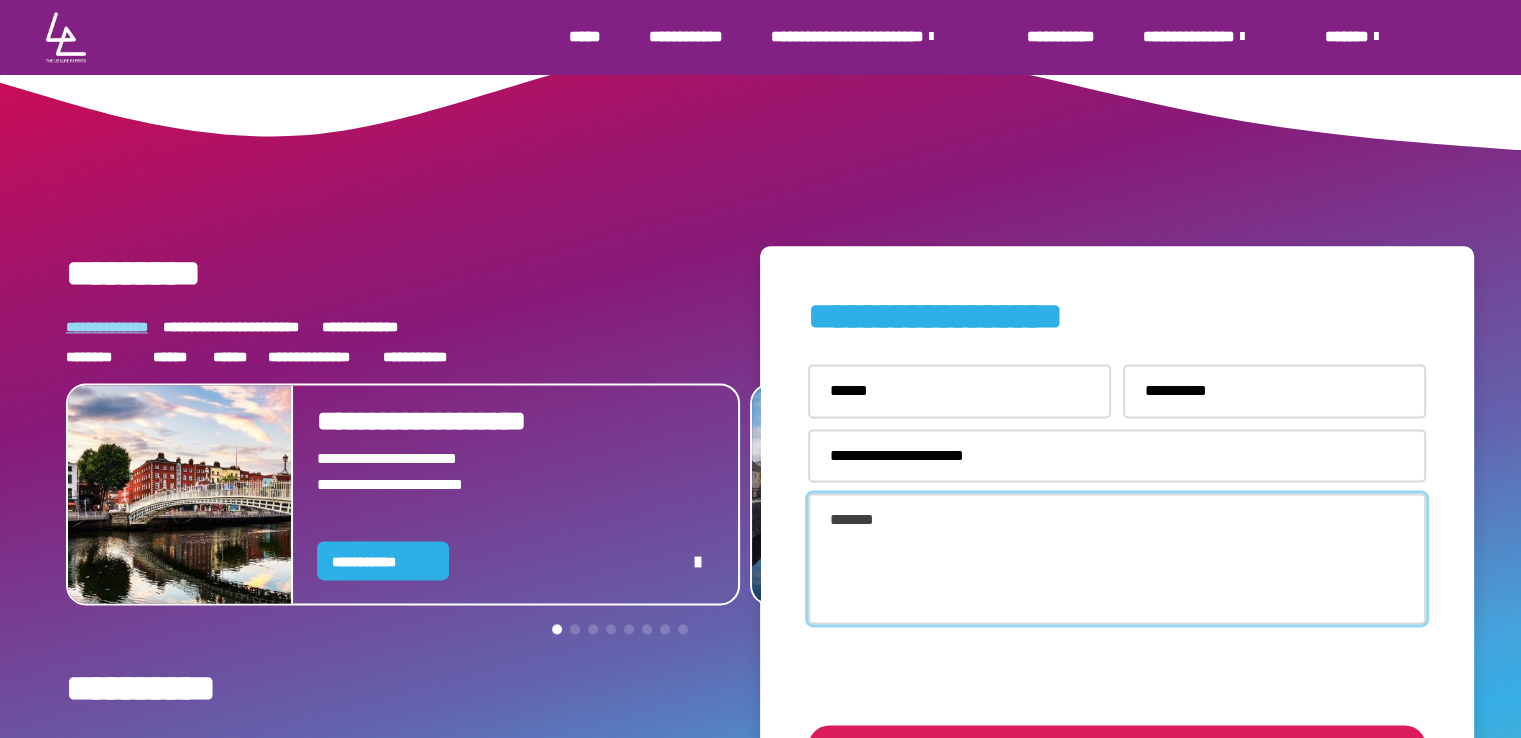 click at bounding box center (1117, 558) 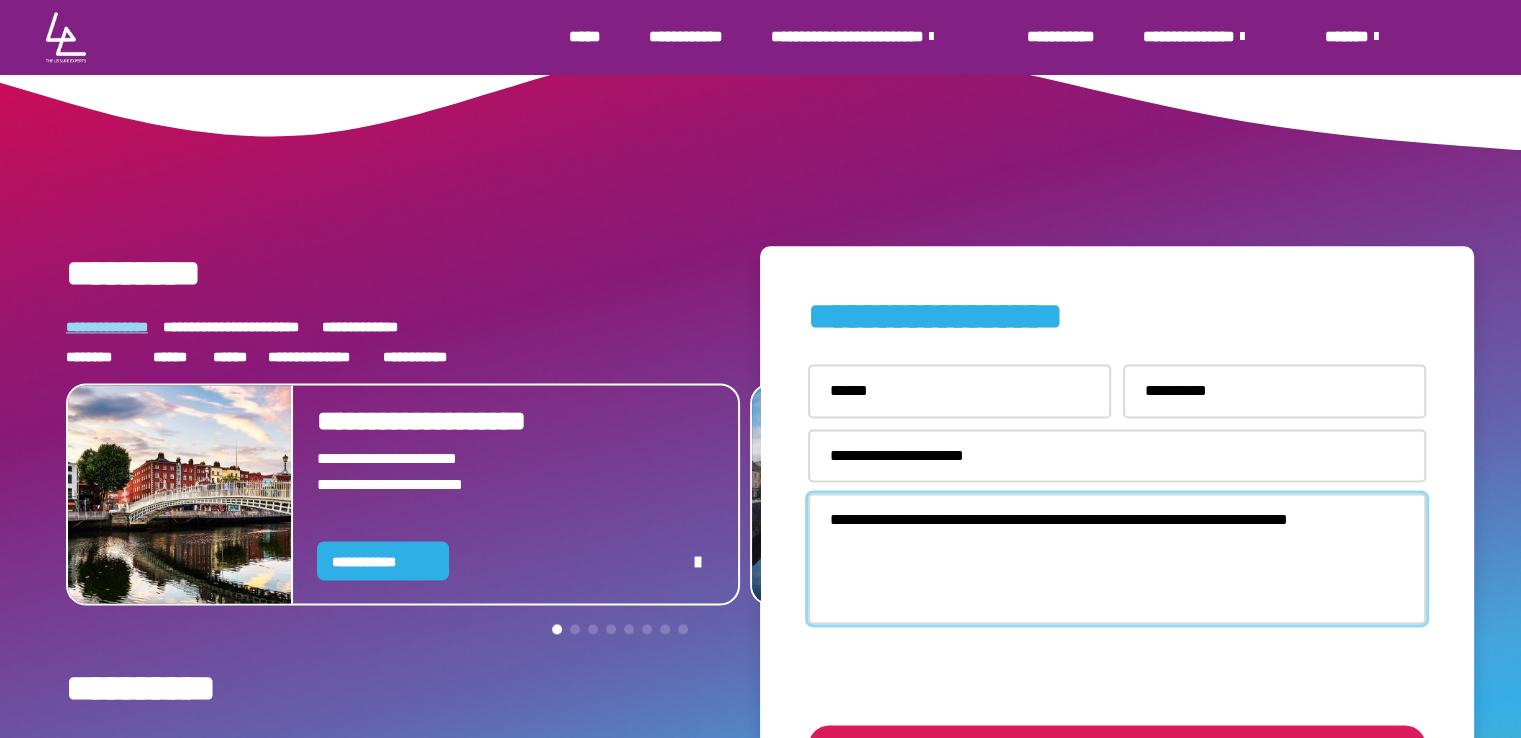 type on "**********" 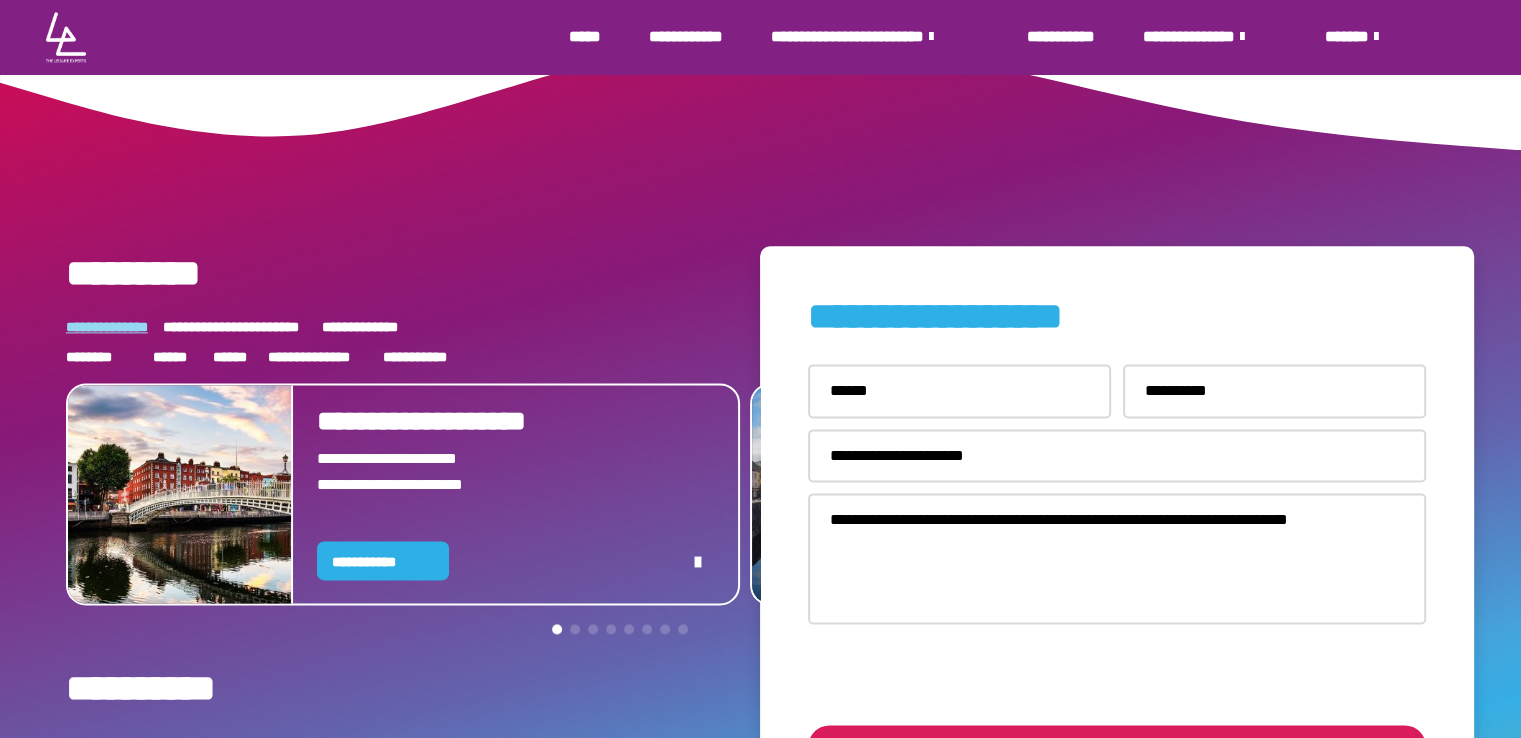 scroll, scrollTop: 2595, scrollLeft: 0, axis: vertical 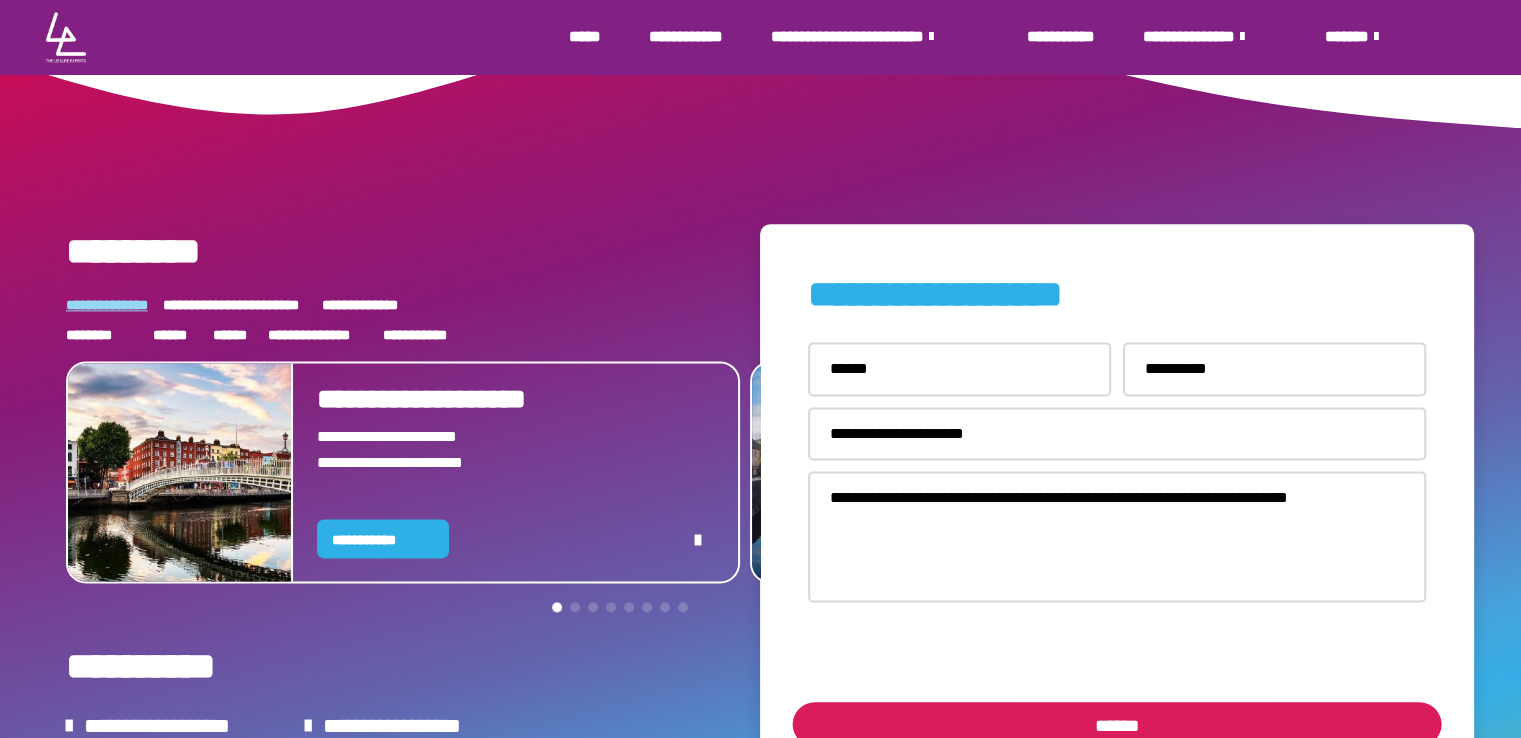 click on "******" at bounding box center [1116, 724] 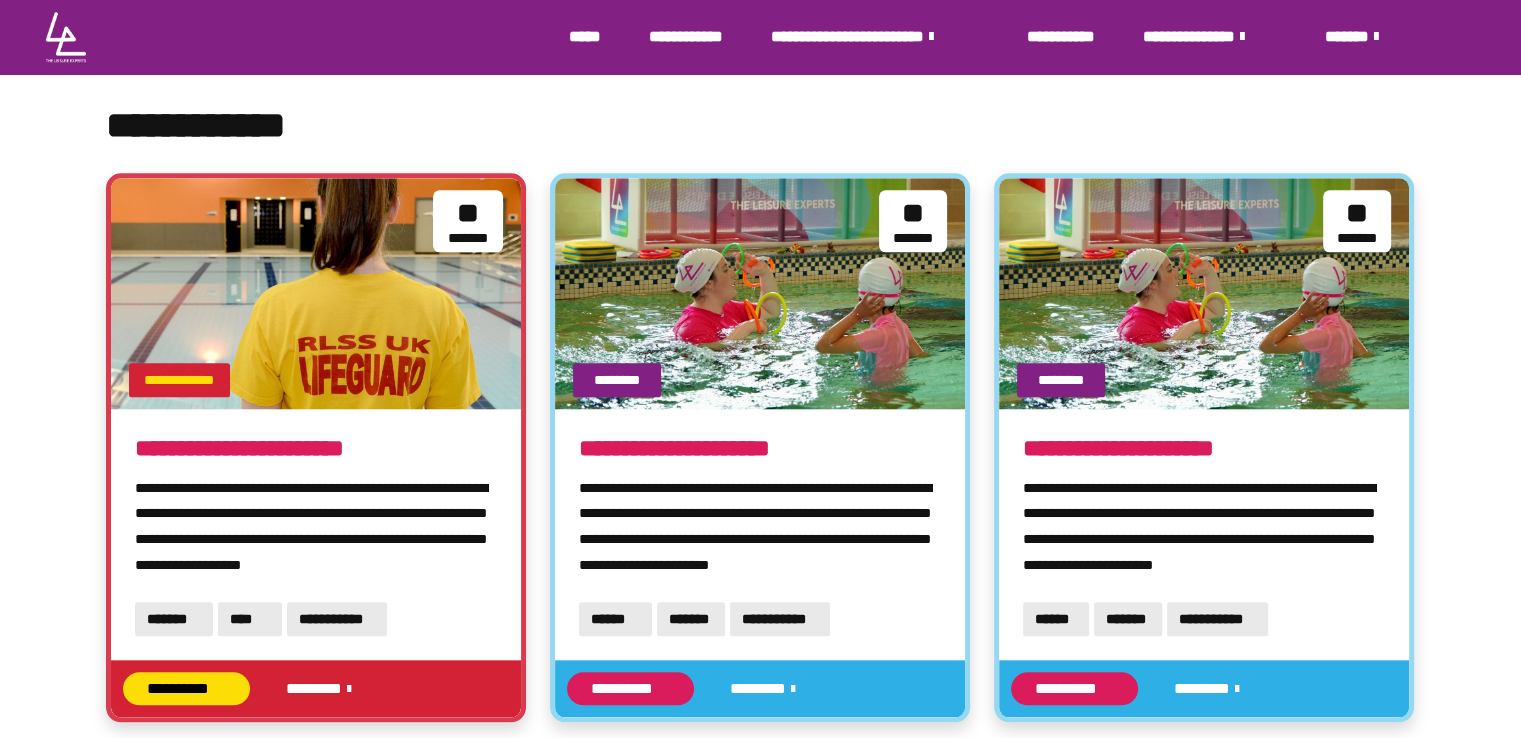 scroll, scrollTop: 1809, scrollLeft: 0, axis: vertical 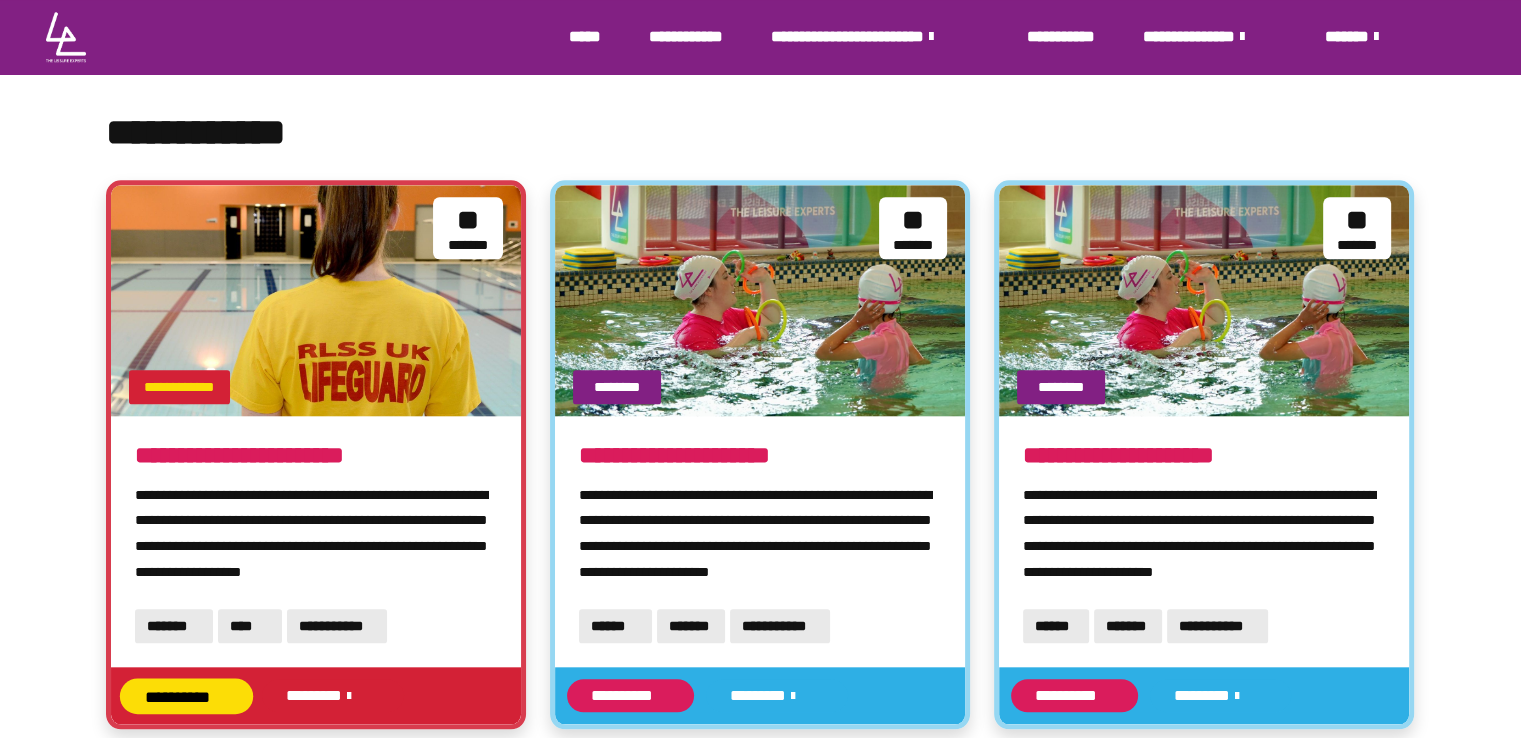 click on "**********" at bounding box center [186, 695] 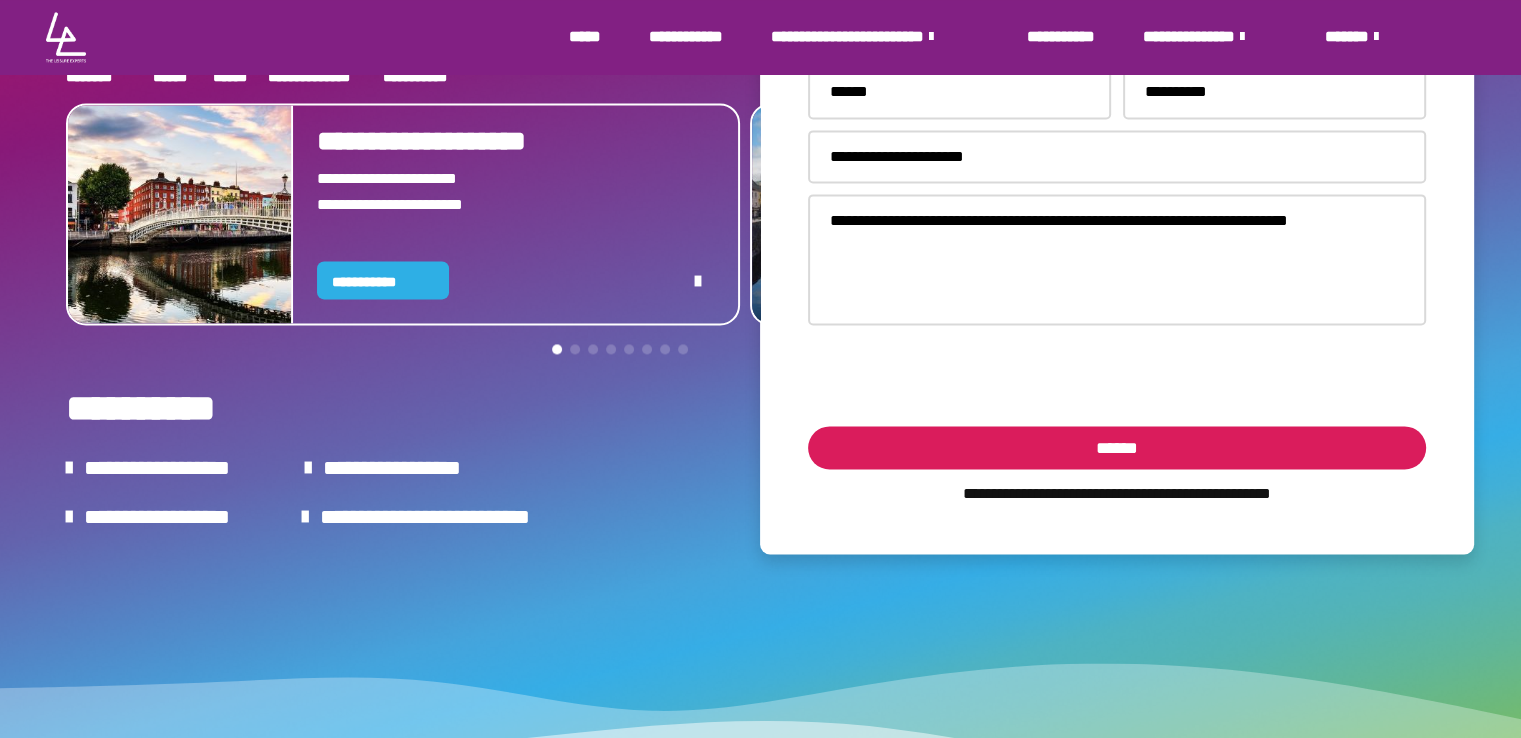 scroll, scrollTop: 2887, scrollLeft: 0, axis: vertical 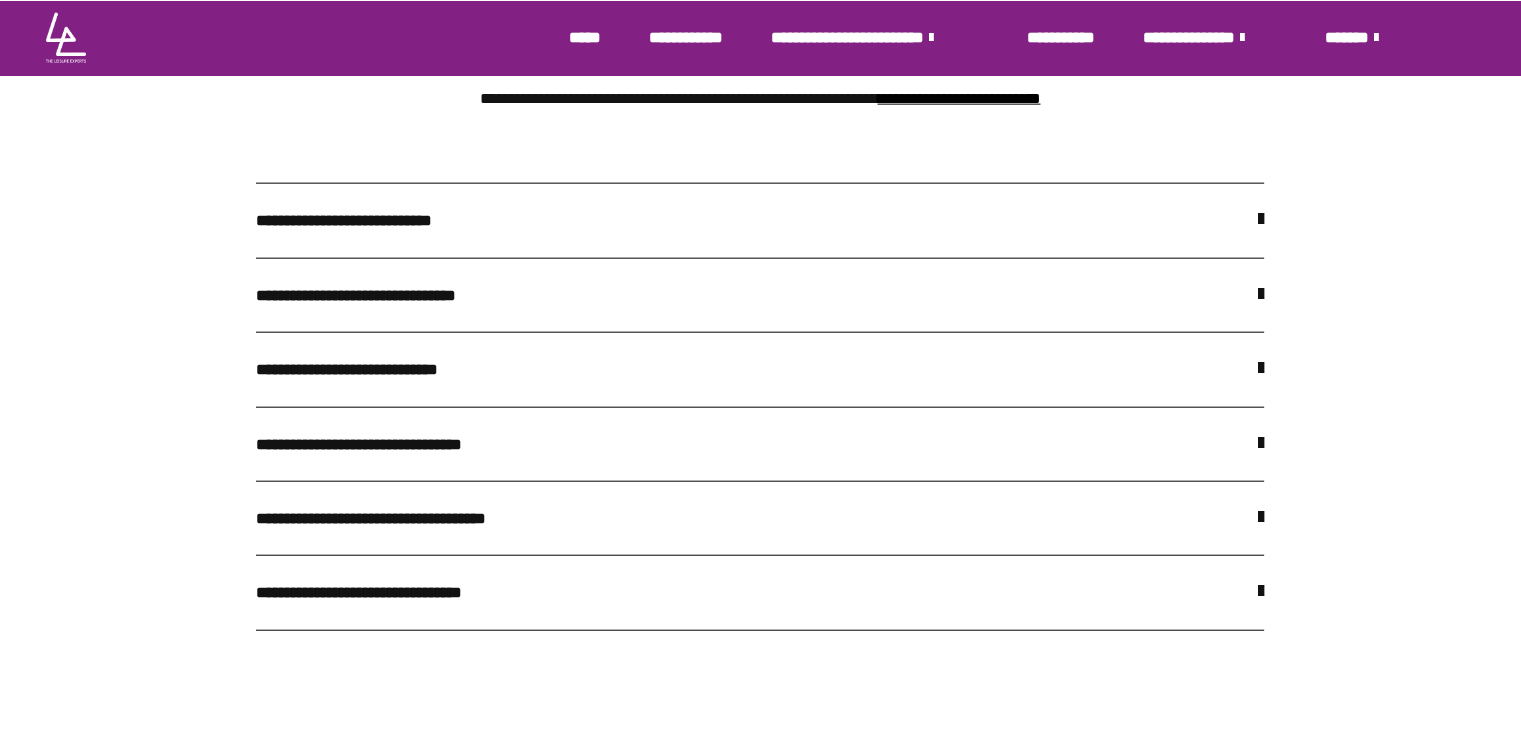 click at bounding box center (1261, 220) 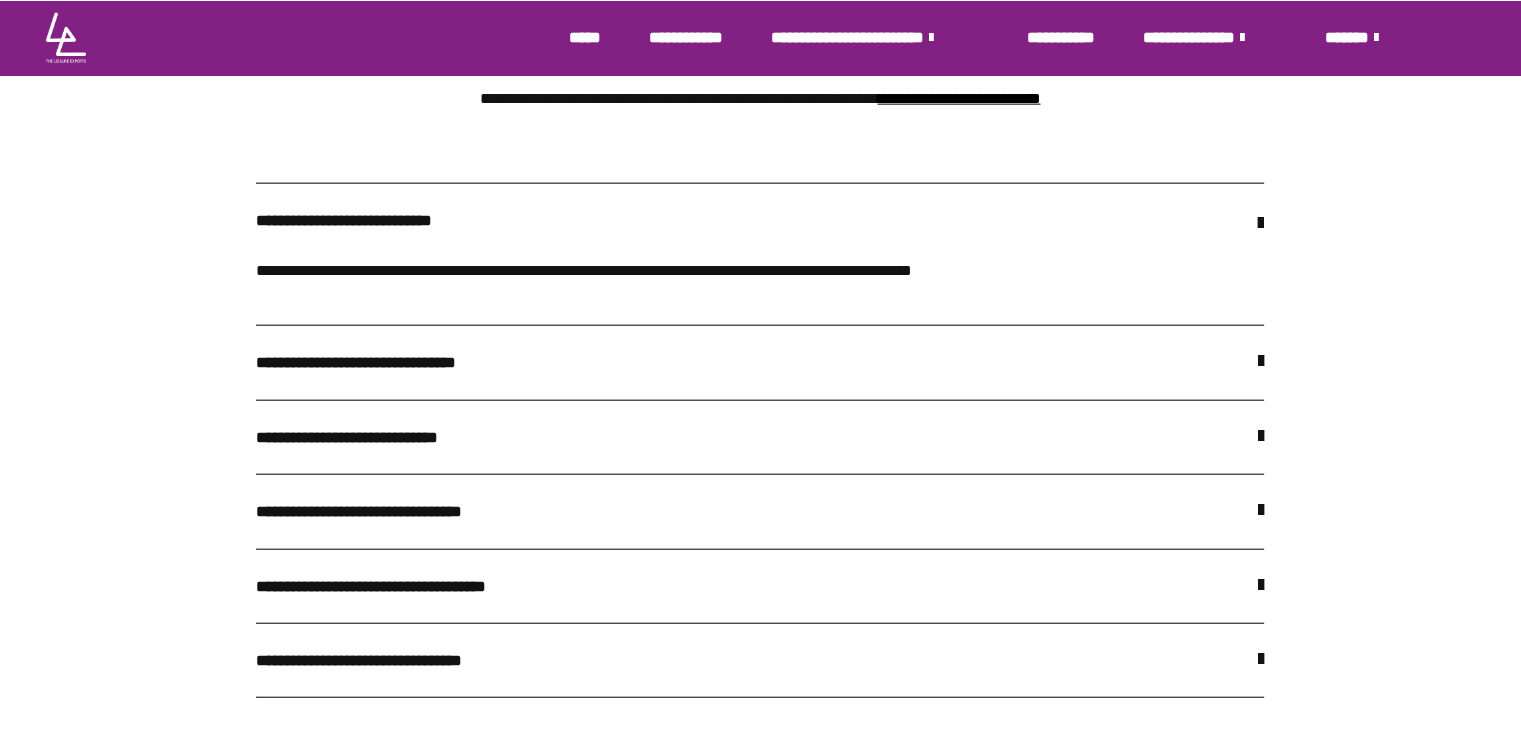 click at bounding box center (1261, 362) 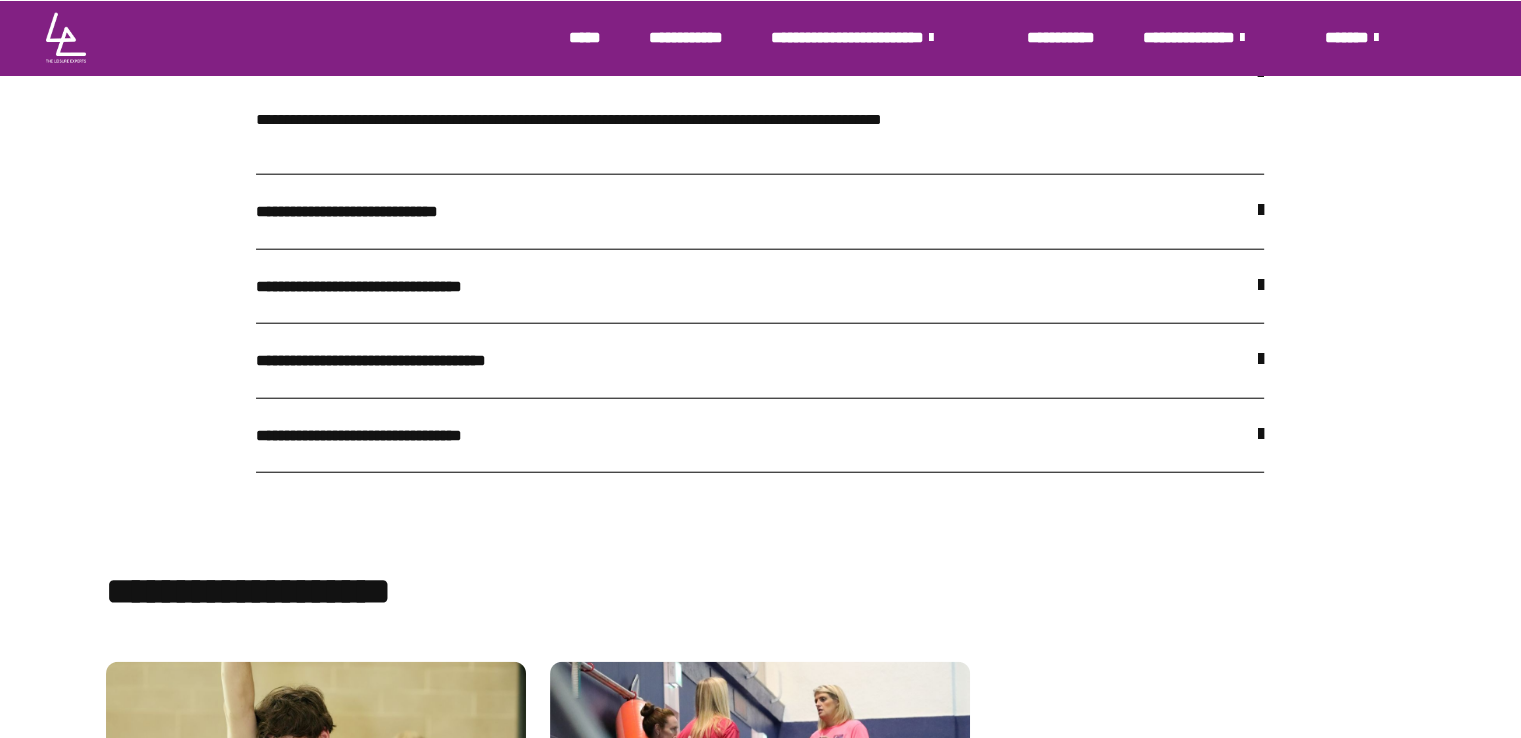 scroll, scrollTop: 5057, scrollLeft: 0, axis: vertical 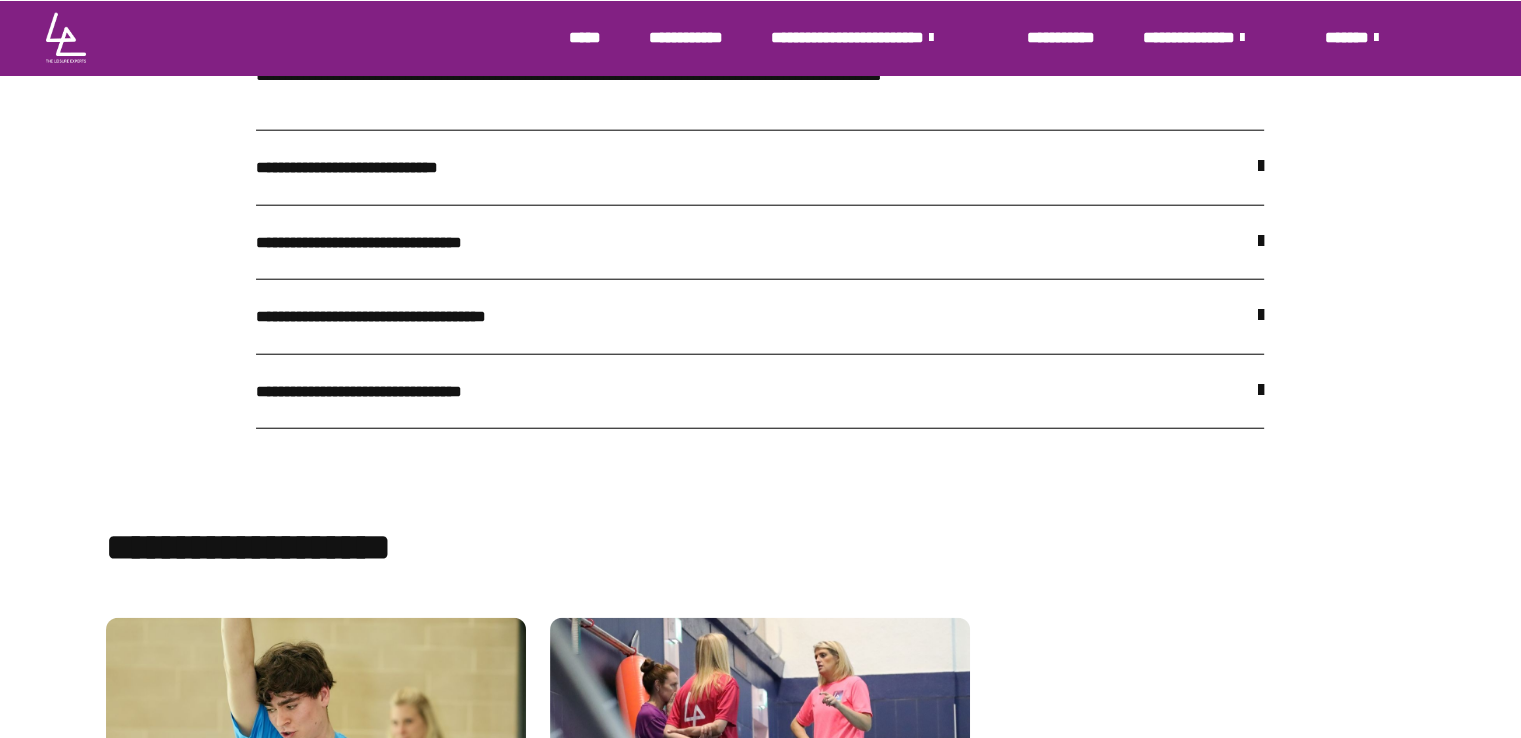 click at bounding box center (1261, 167) 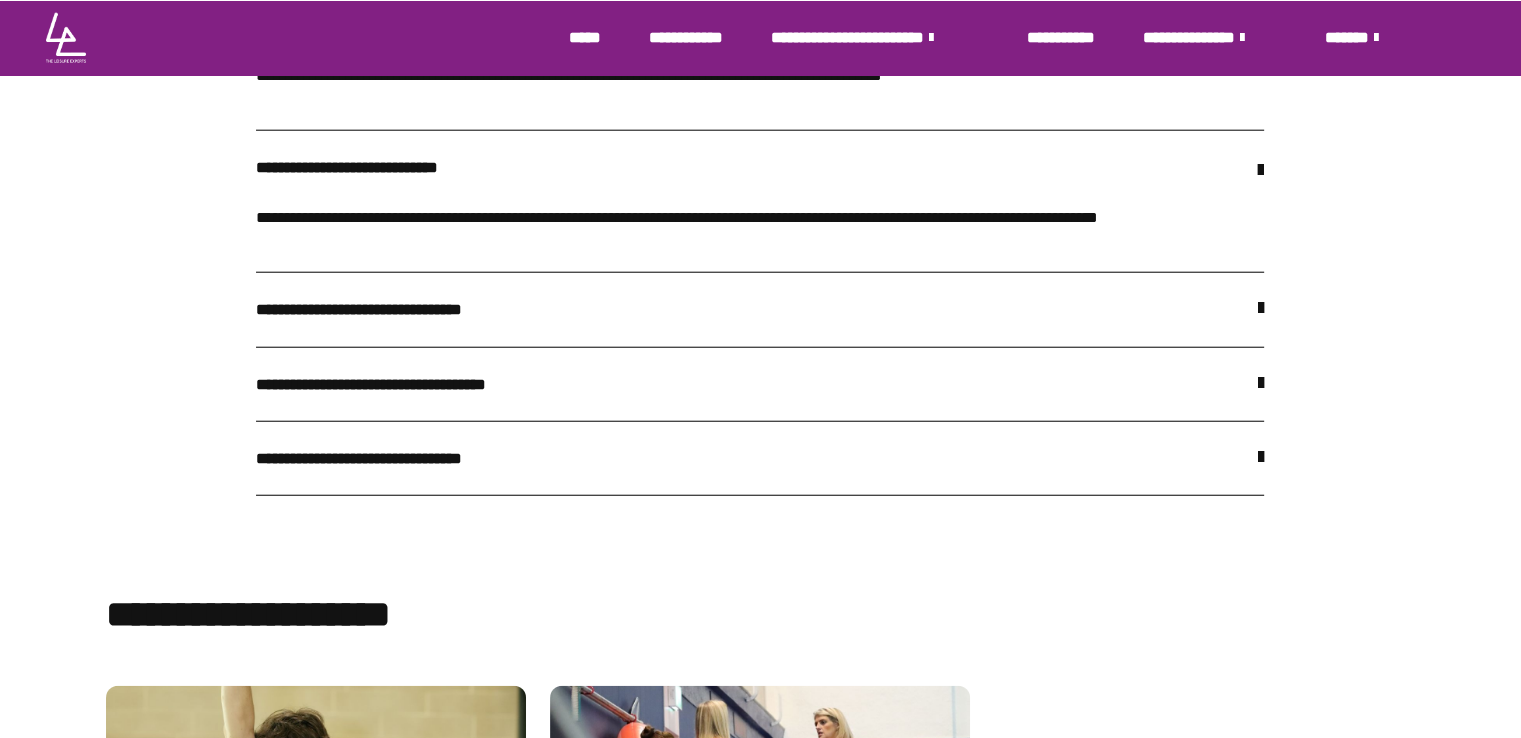 click at bounding box center [1261, 309] 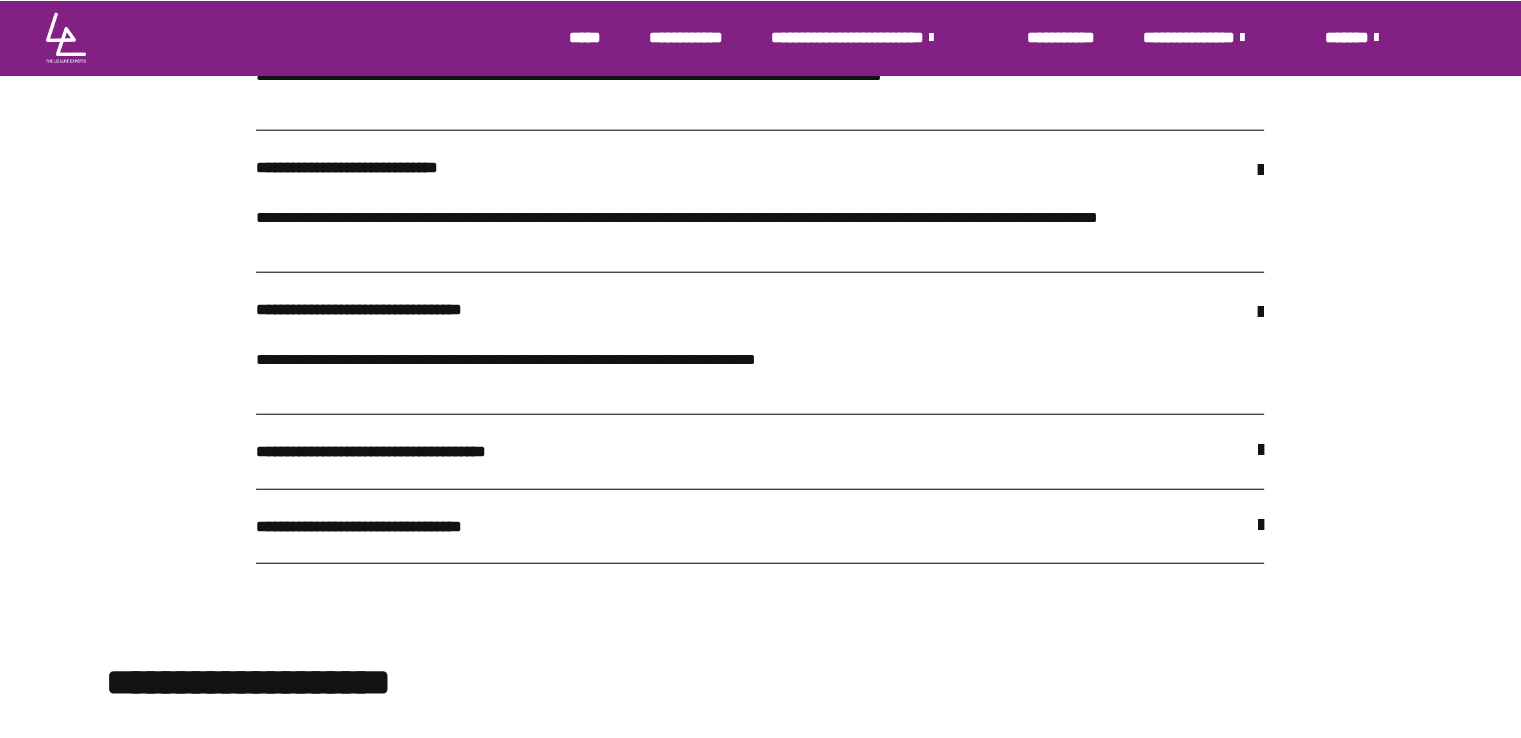 click at bounding box center (1261, 451) 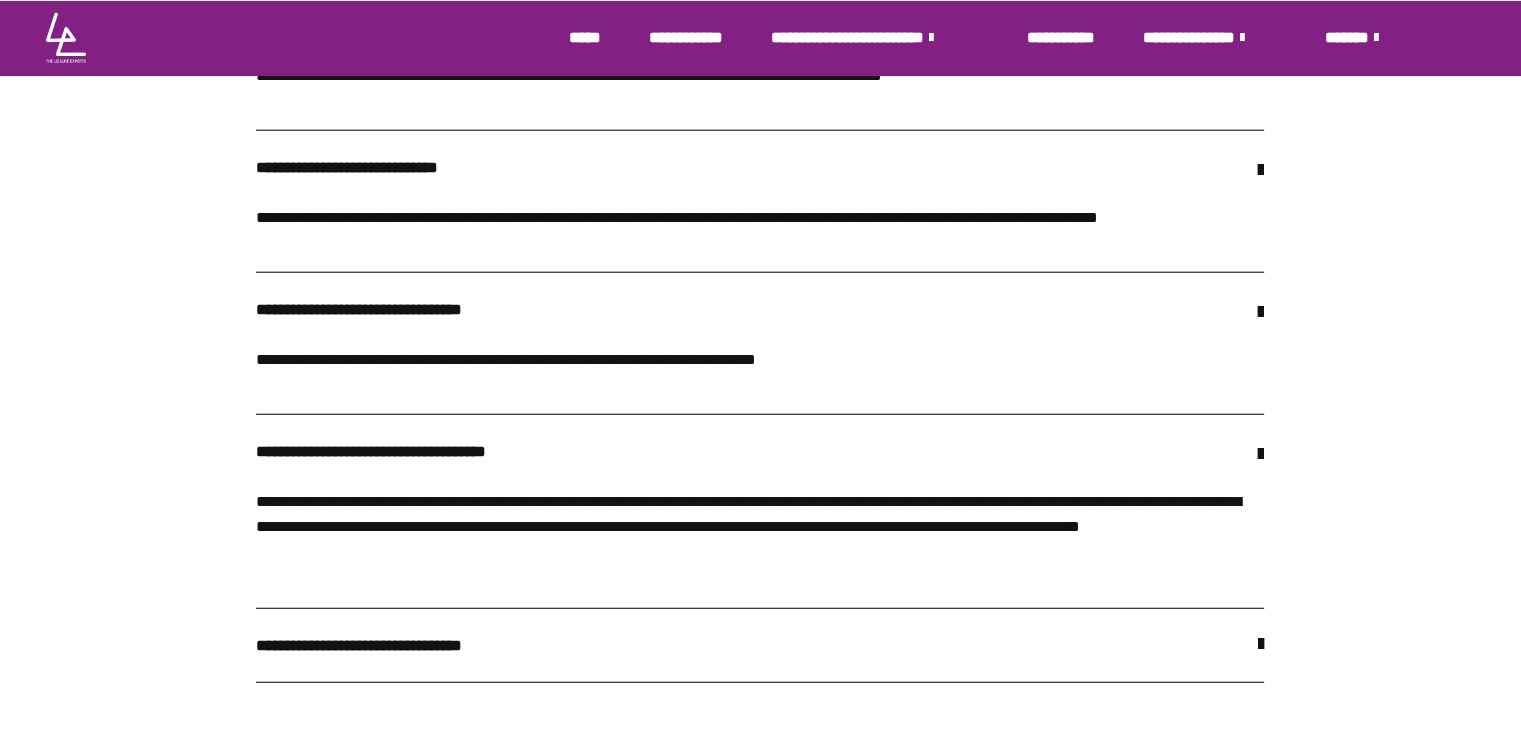 click at bounding box center (1261, 645) 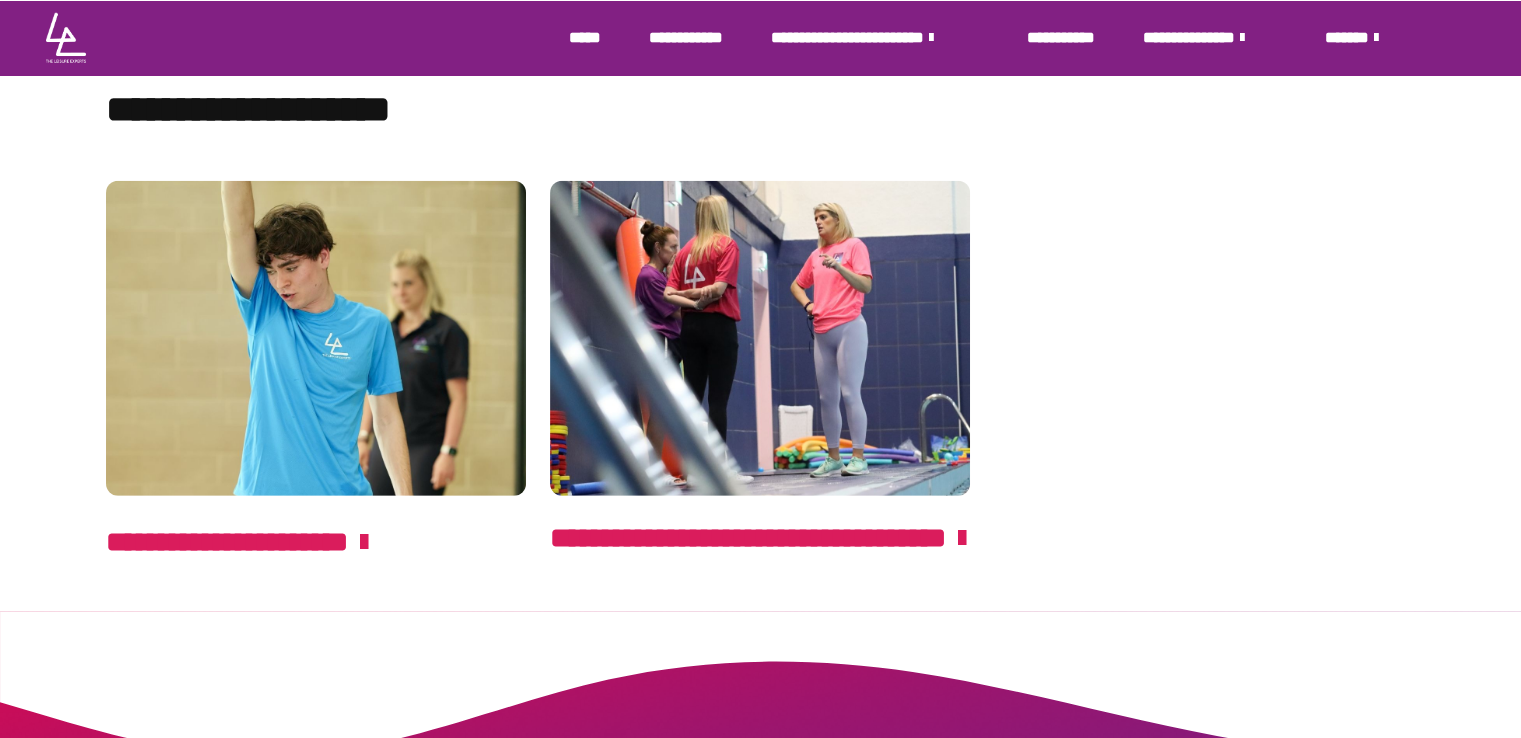 scroll, scrollTop: 5798, scrollLeft: 0, axis: vertical 